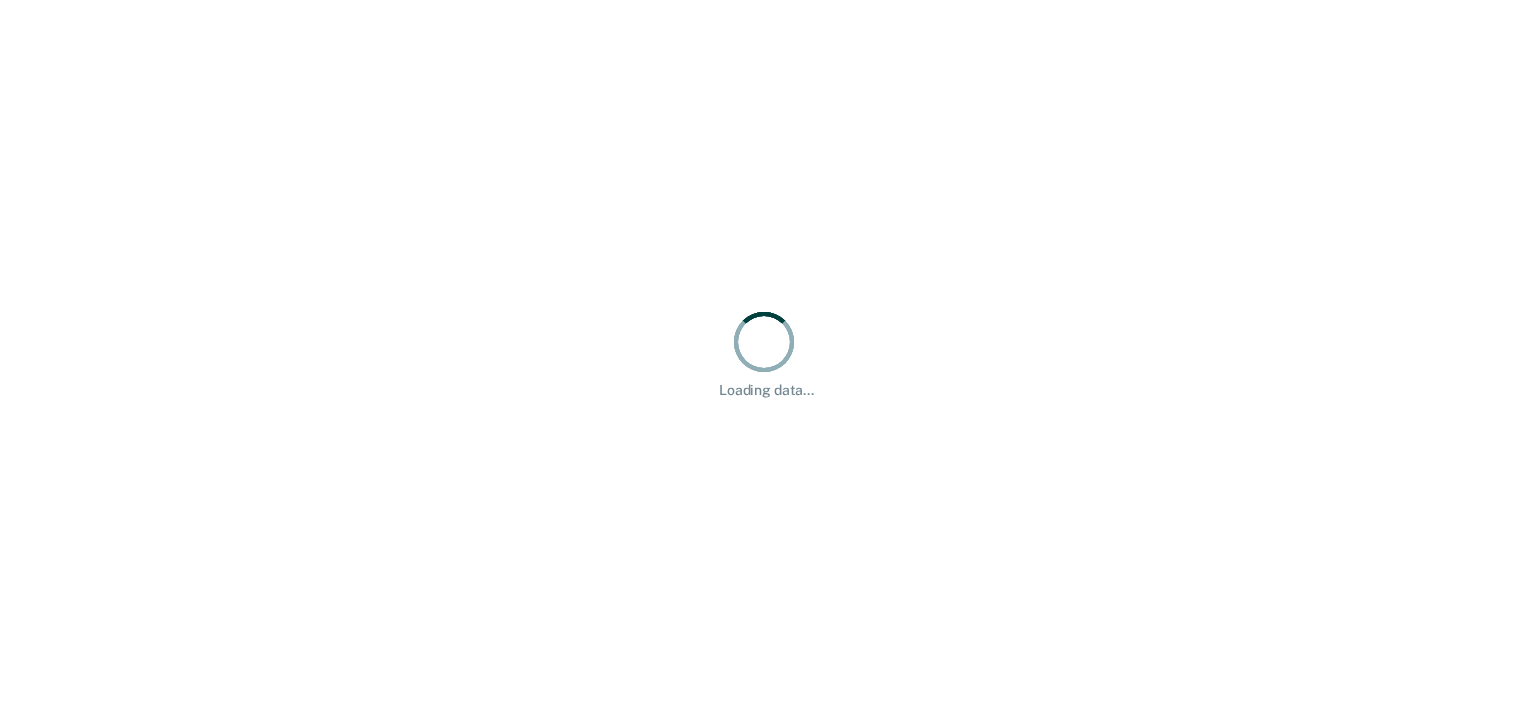 scroll, scrollTop: 0, scrollLeft: 0, axis: both 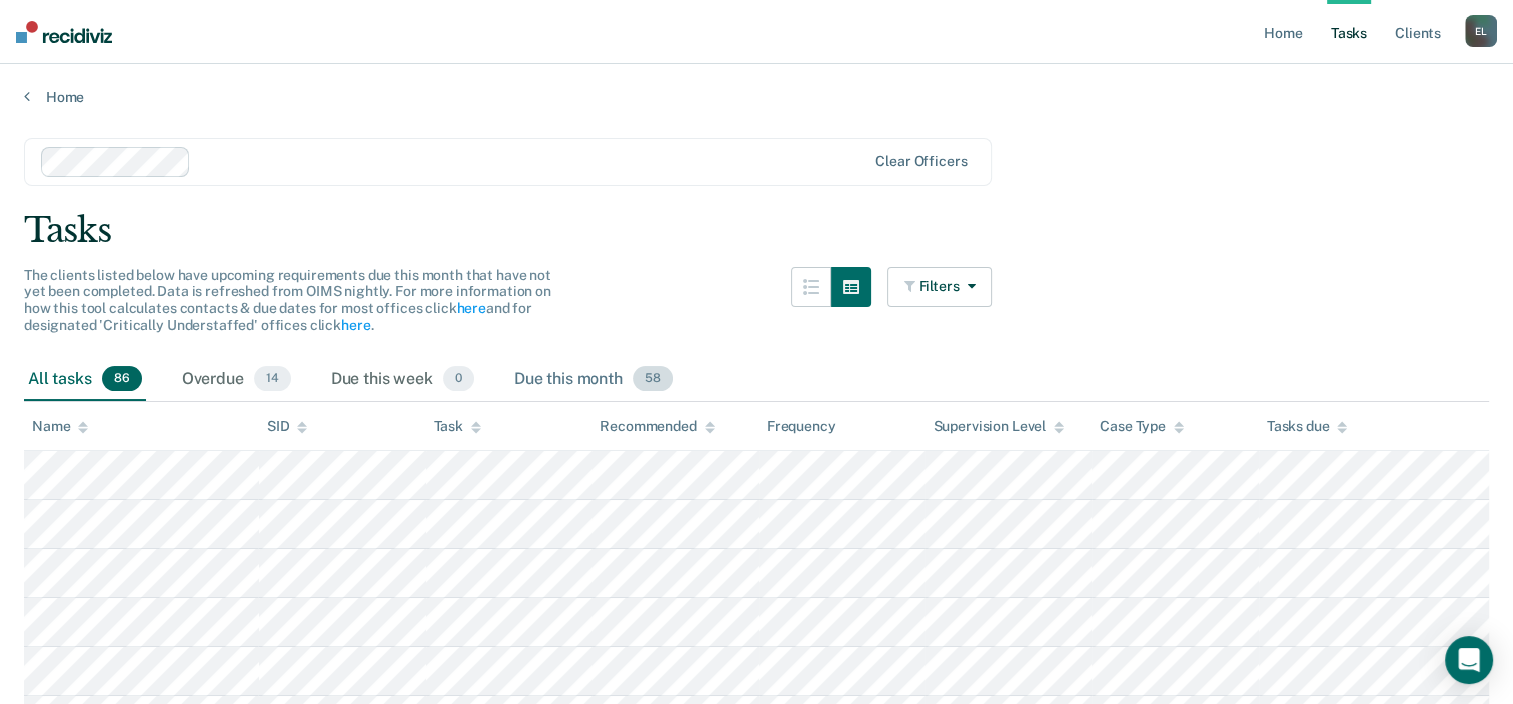click on "Due this month 58" at bounding box center (593, 380) 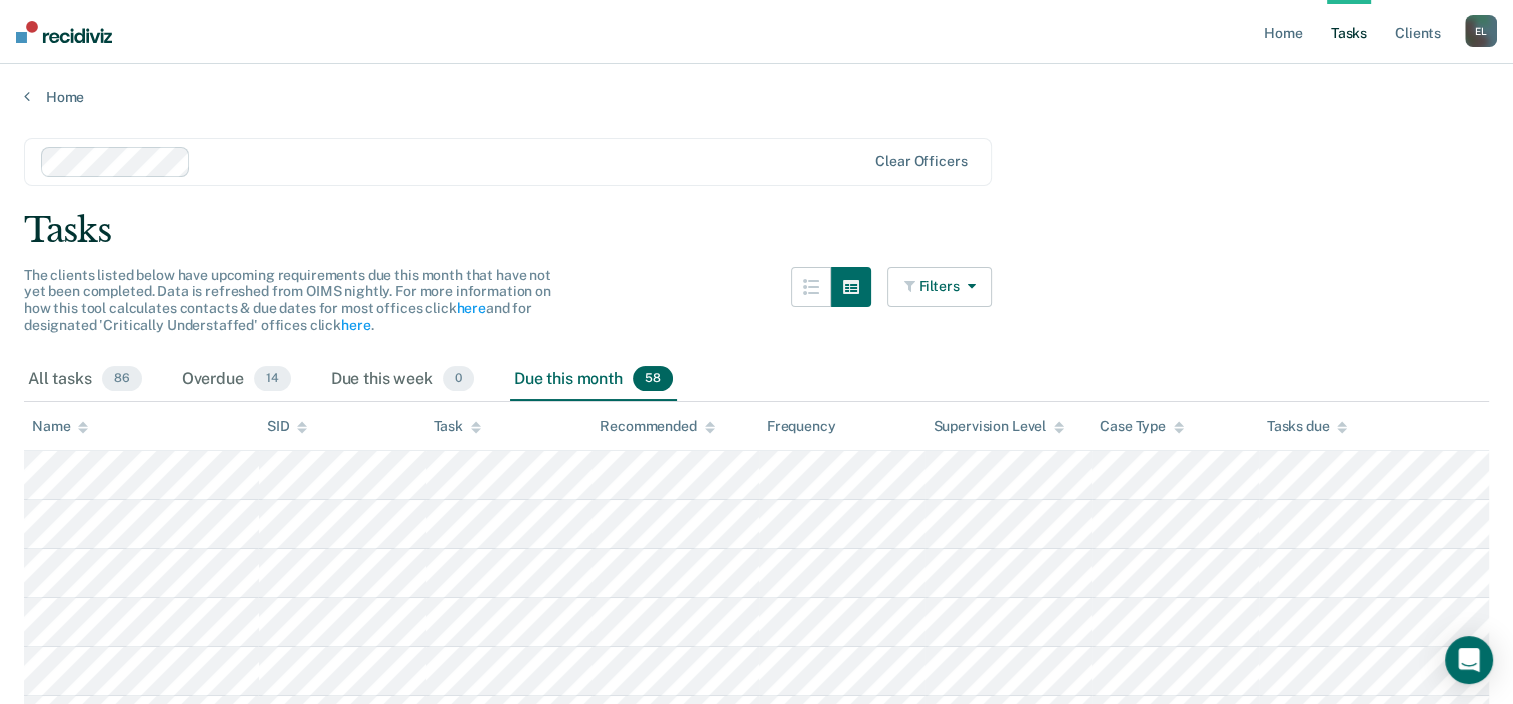 click on "Filters" at bounding box center [940, 287] 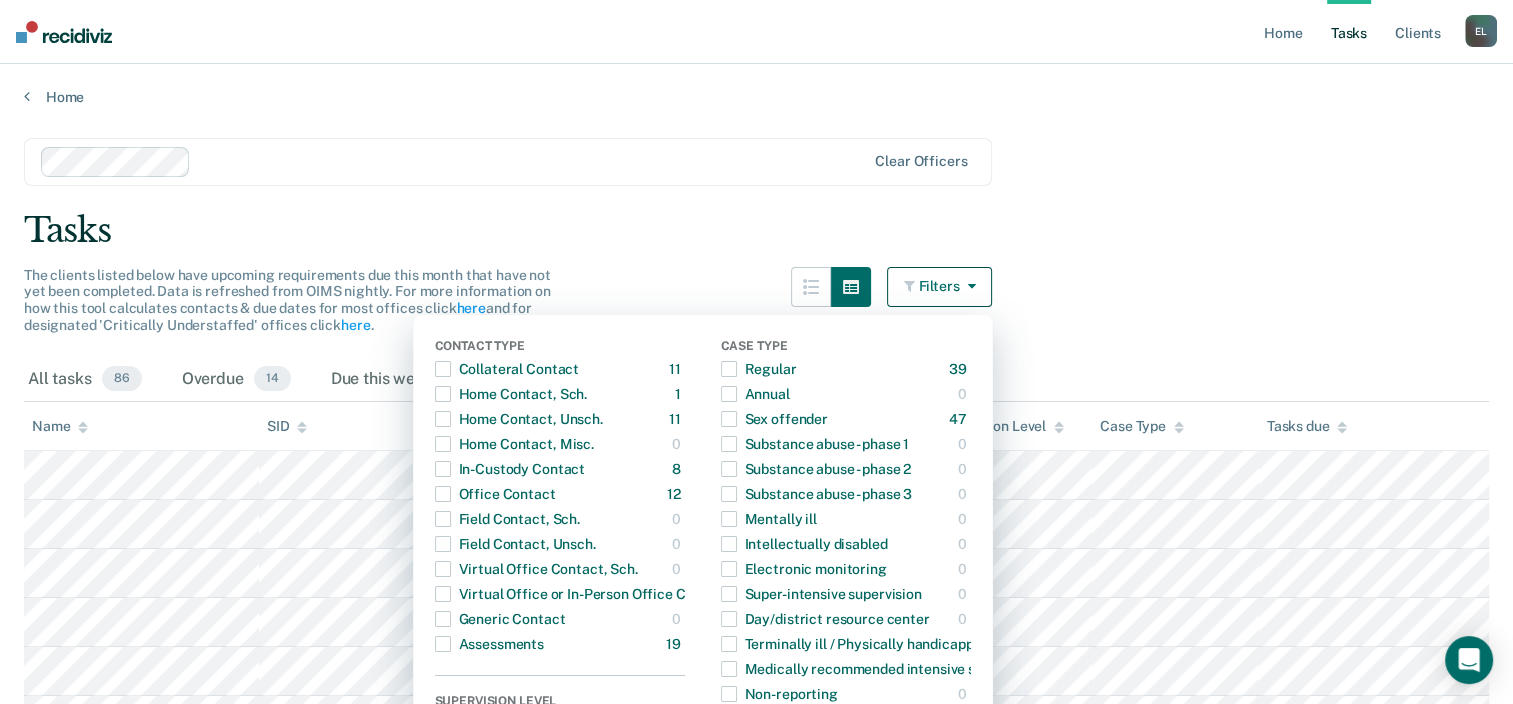 click on "Clear   officers Tasks The clients listed below have upcoming requirements due this month
that have not yet been completed. Data is refreshed from OIMS nightly.
For more information on how this tool calculates contacts & due dates
for most offices click  here
and for designated 'Critically Understaffed' offices click
here .  Filters Contact Type Collateral Contact 11 ONLY Home Contact, Sch. 1 ONLY Home Contact, Unsch. 11 ONLY Home Contact, Misc. 0 ONLY In-Custody Contact 8 ONLY Office Contact 12 ONLY Field Contact, Sch. 0 ONLY Field Contact, Unsch. 0 ONLY Virtual Office Contact, Sch. 0 ONLY Virtual Office or In-Person Office Contact 24 ONLY Generic Contact 0 ONLY Assessments 19 ONLY Supervision Level Annual 0 ONLY Low 45 ONLY Low-Moderate 32 ONLY Moderate 1 ONLY High 0 ONLY In-custody 8 ONLY Case Type Regular 39 ONLY Annual 0 ONLY Sex offender 47 ONLY Substance abuse - phase 1 0 ONLY Substance abuse - phase 2 0 ONLY Substance abuse - phase 3 0 ONLY 0 ONLY 0" at bounding box center (756, 1736) 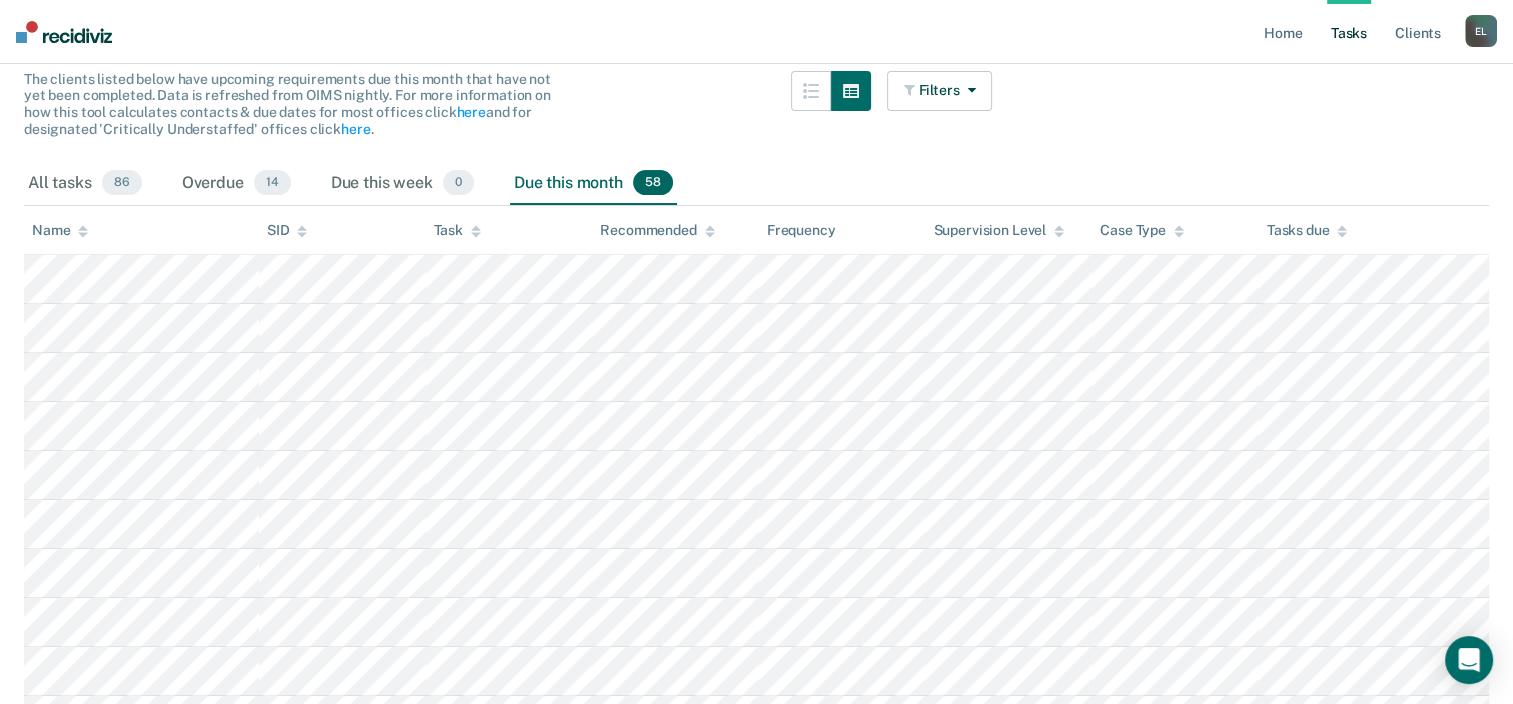 scroll, scrollTop: 0, scrollLeft: 0, axis: both 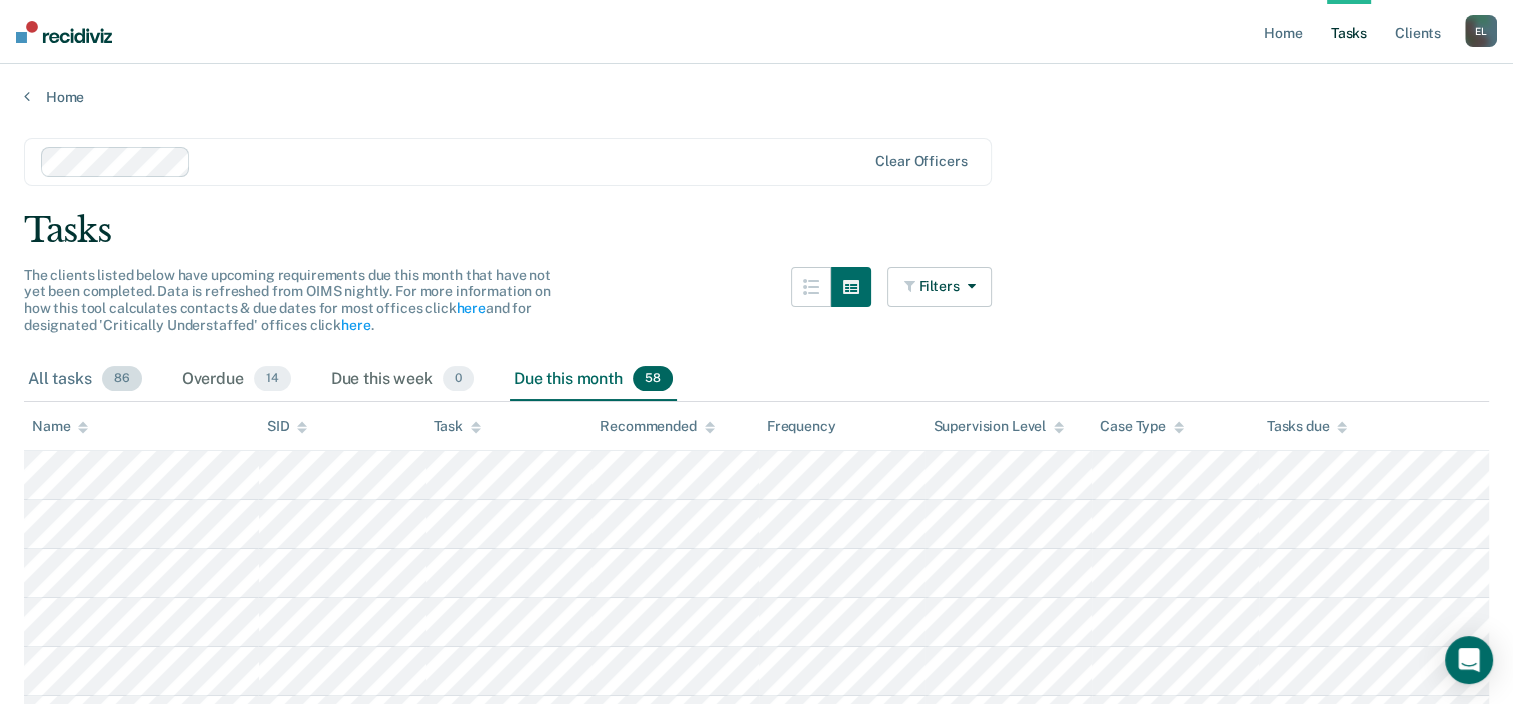 click on "All tasks 86" at bounding box center [85, 380] 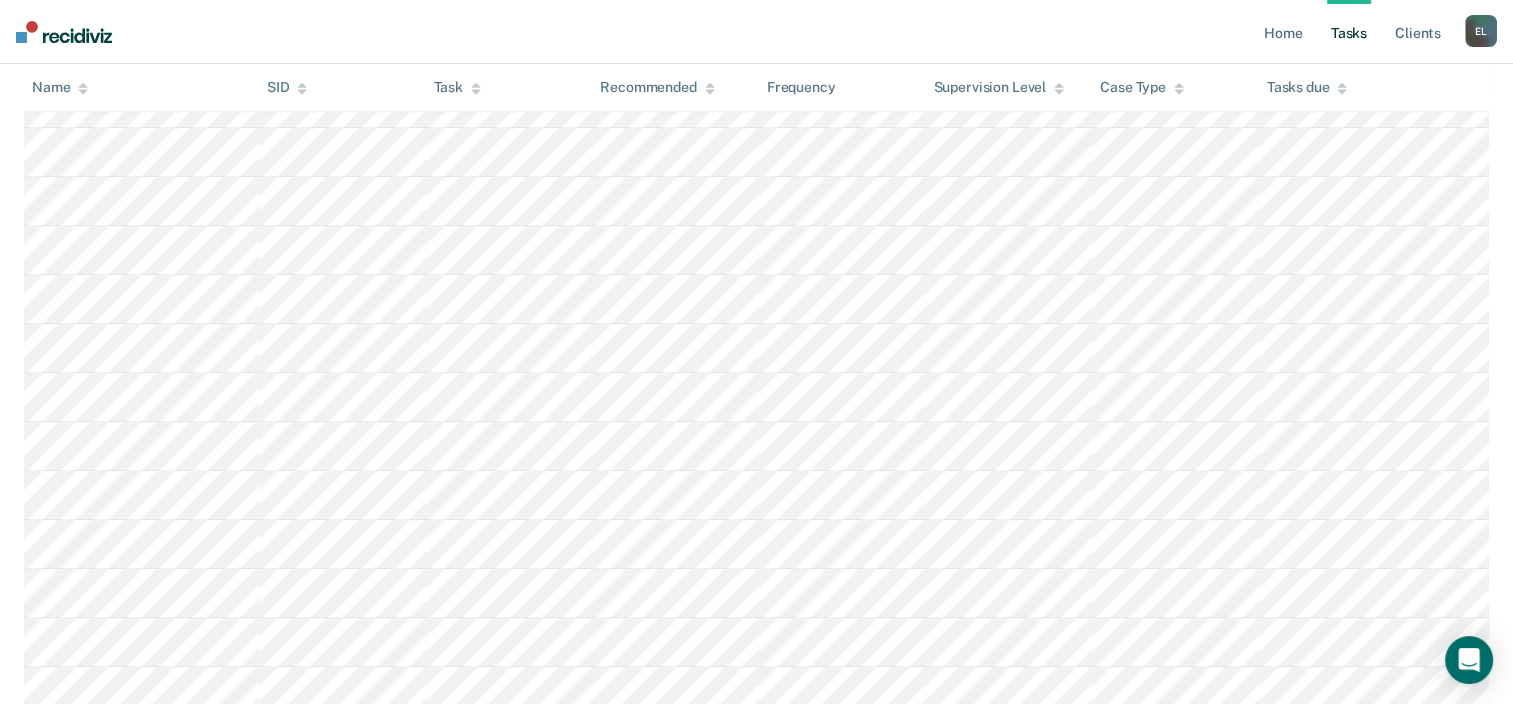 scroll, scrollTop: 1000, scrollLeft: 0, axis: vertical 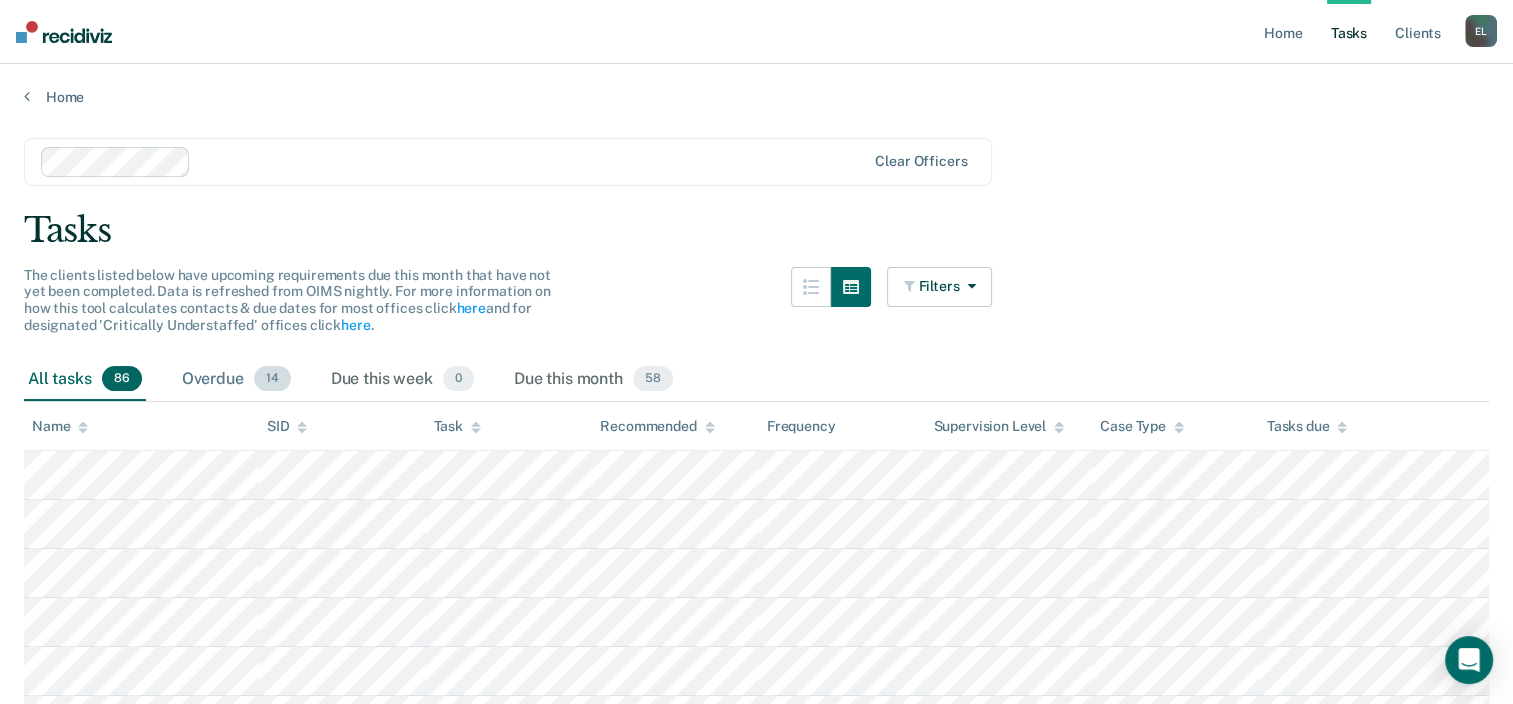 click on "Overdue 14" at bounding box center (236, 380) 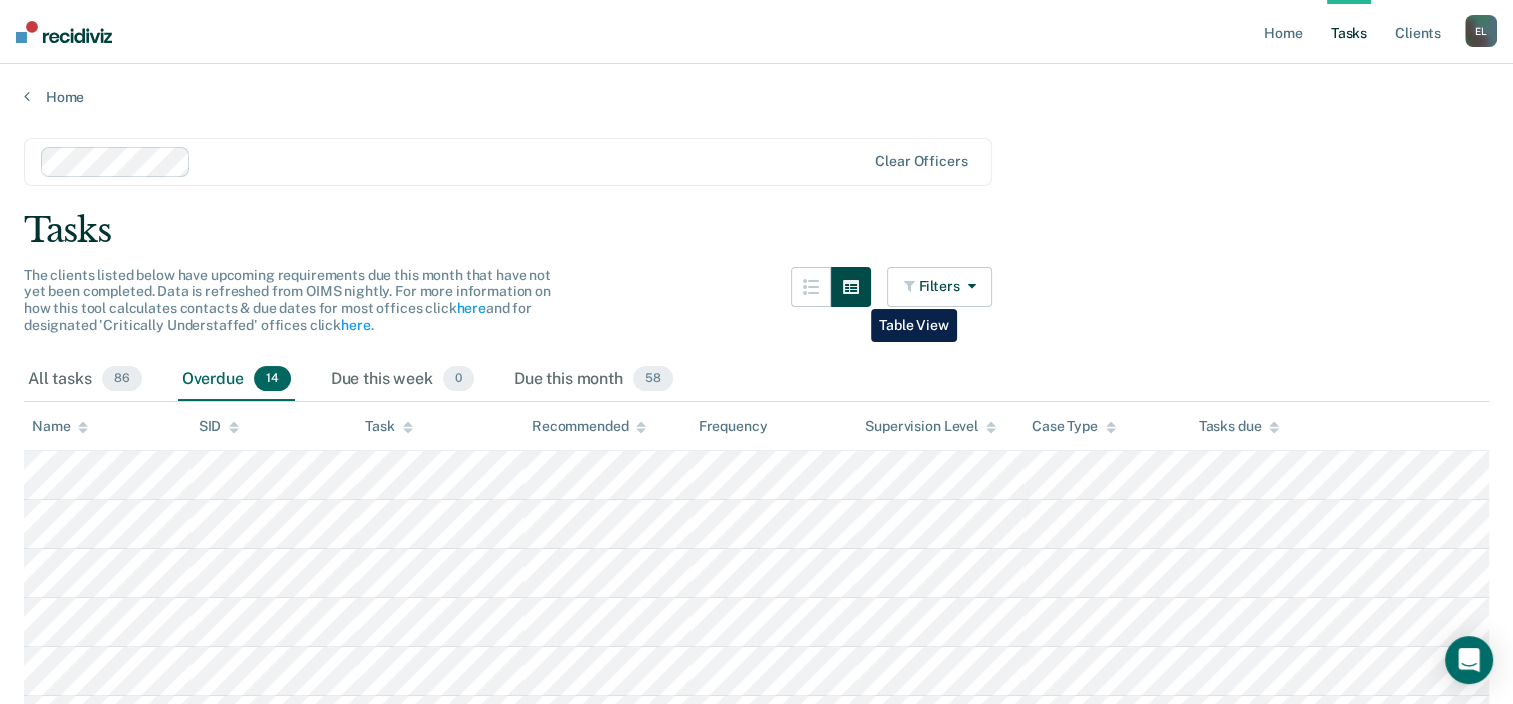 click at bounding box center (851, 287) 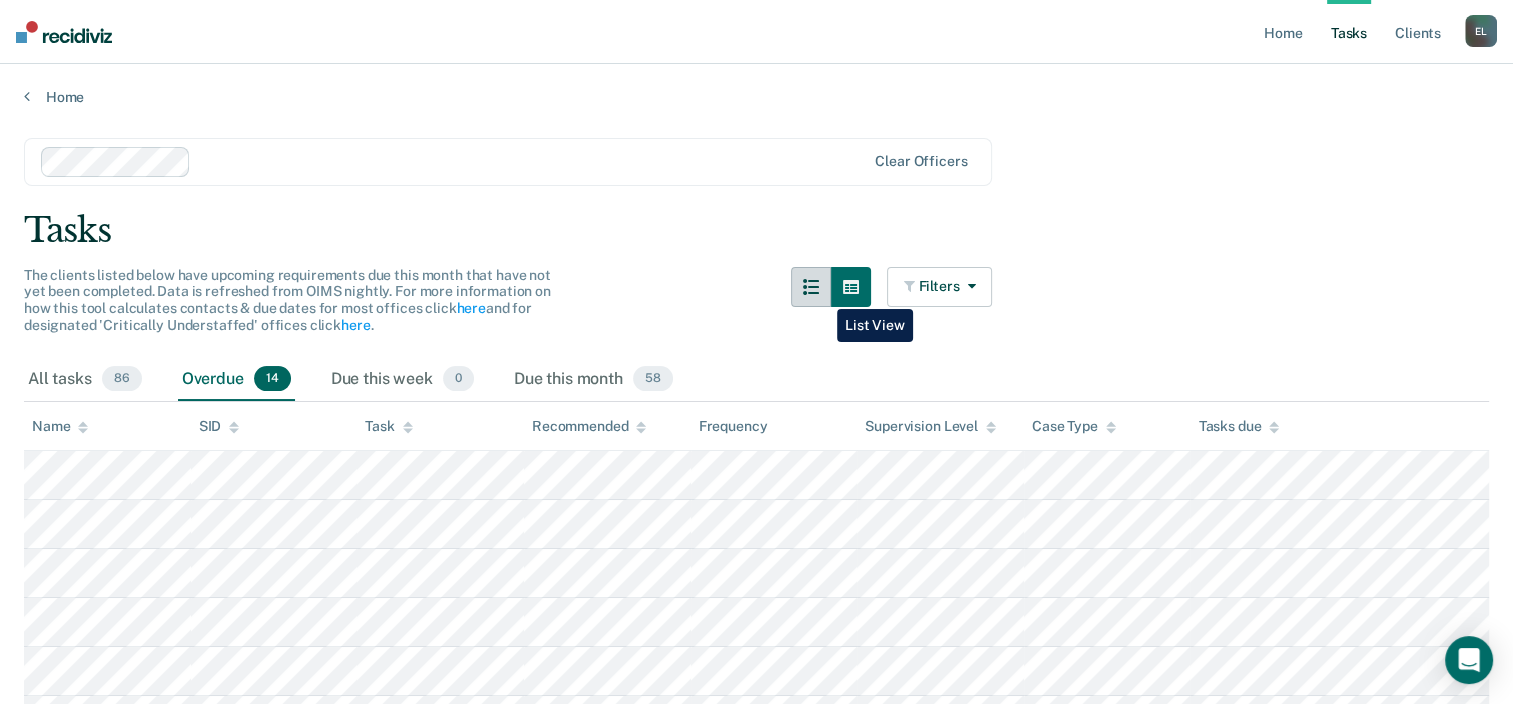 click at bounding box center [811, 287] 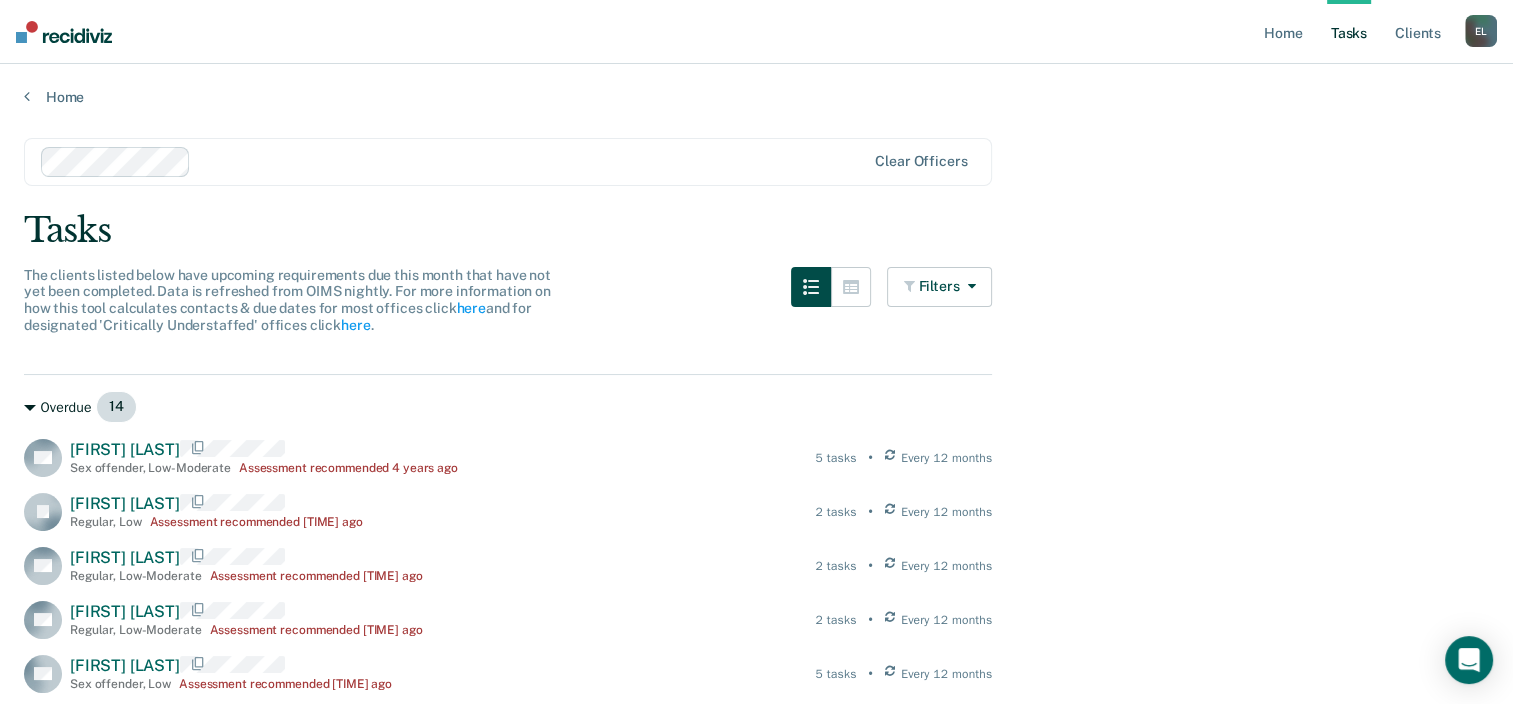 type 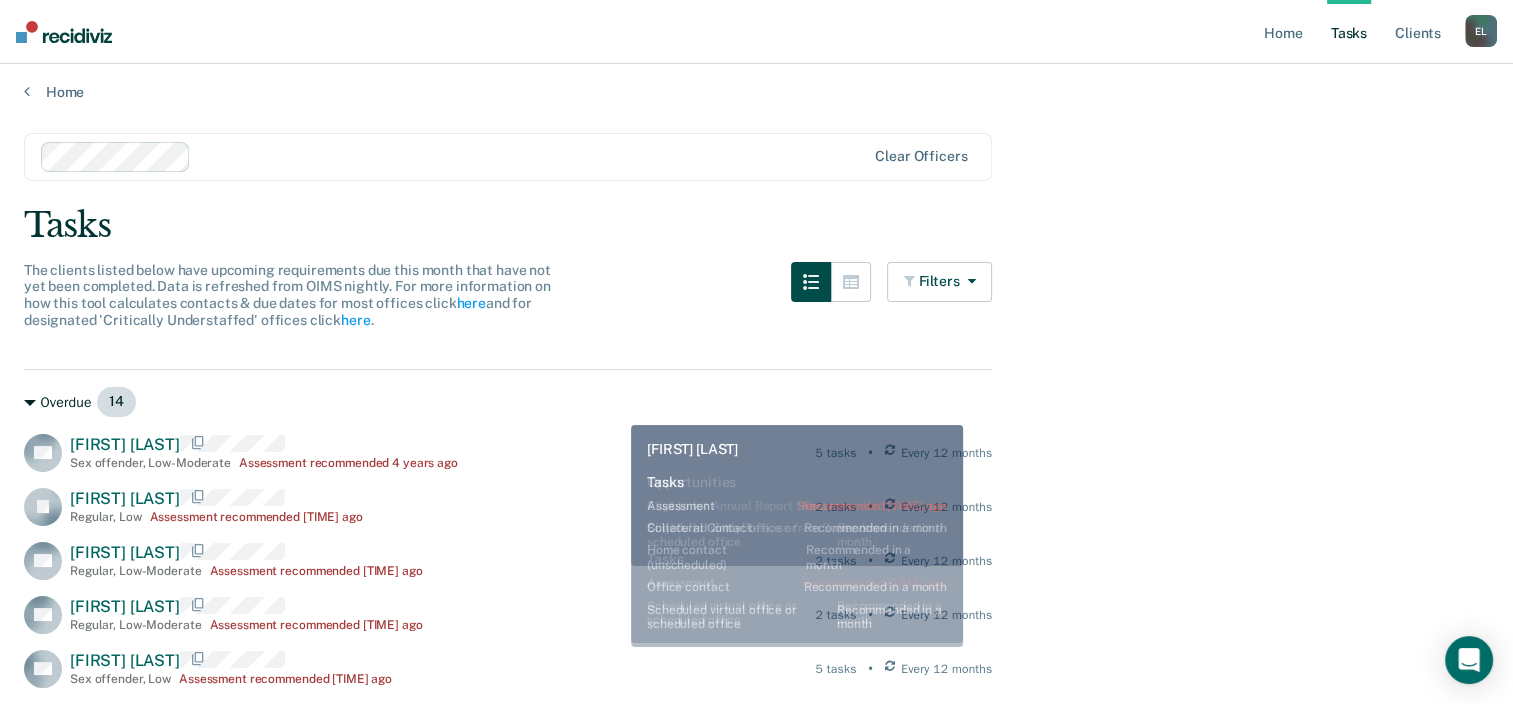 scroll, scrollTop: 0, scrollLeft: 0, axis: both 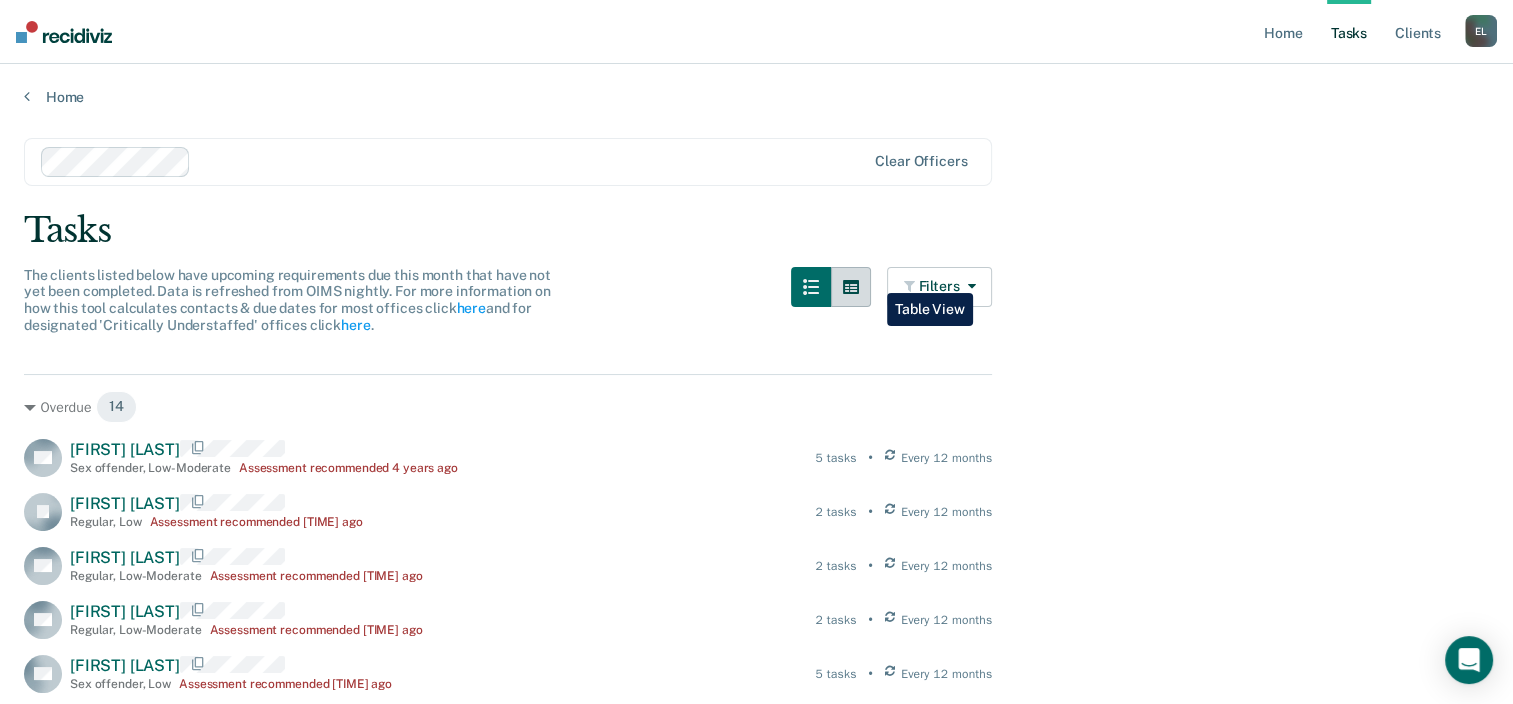 click at bounding box center (851, 287) 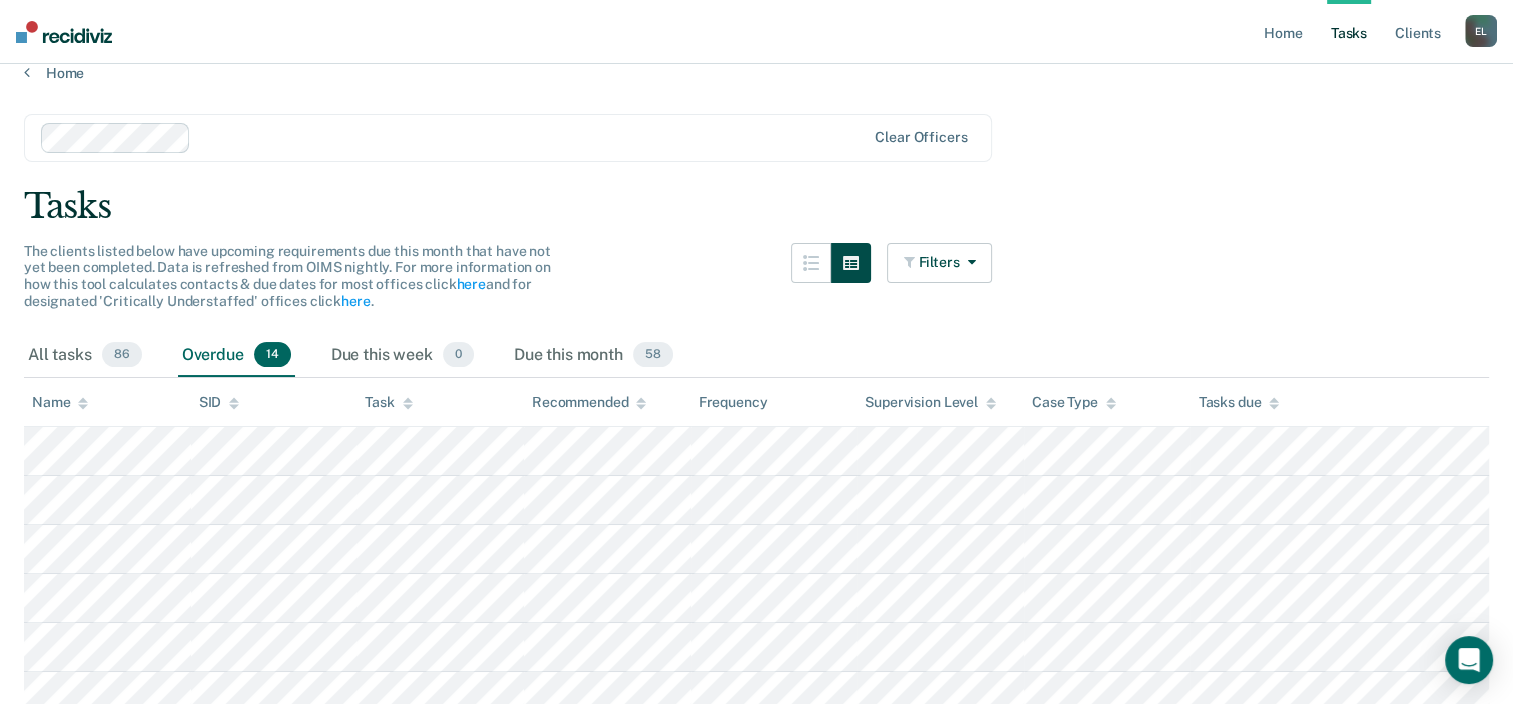 scroll, scrollTop: 0, scrollLeft: 0, axis: both 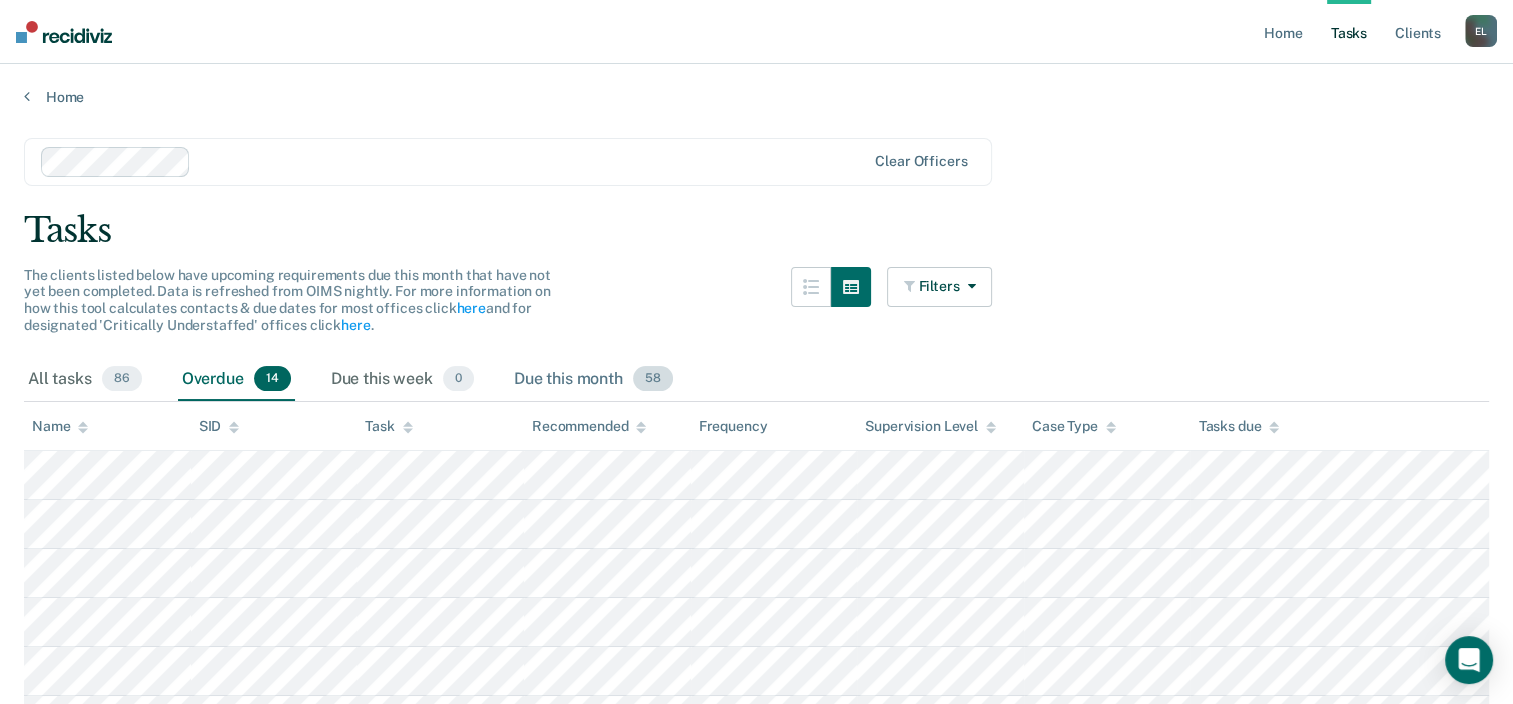 click on "Due this month 58" at bounding box center (593, 380) 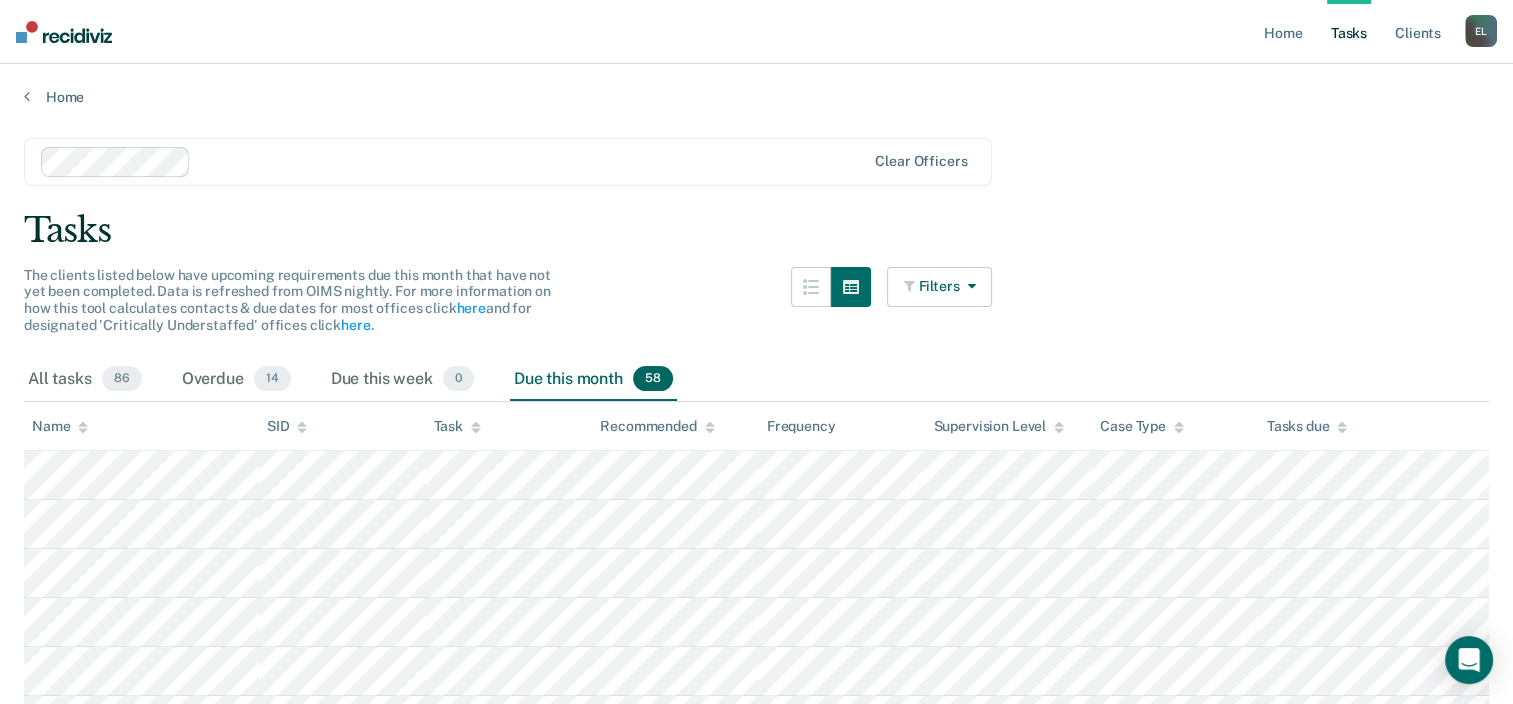 click on "Filters" at bounding box center [940, 287] 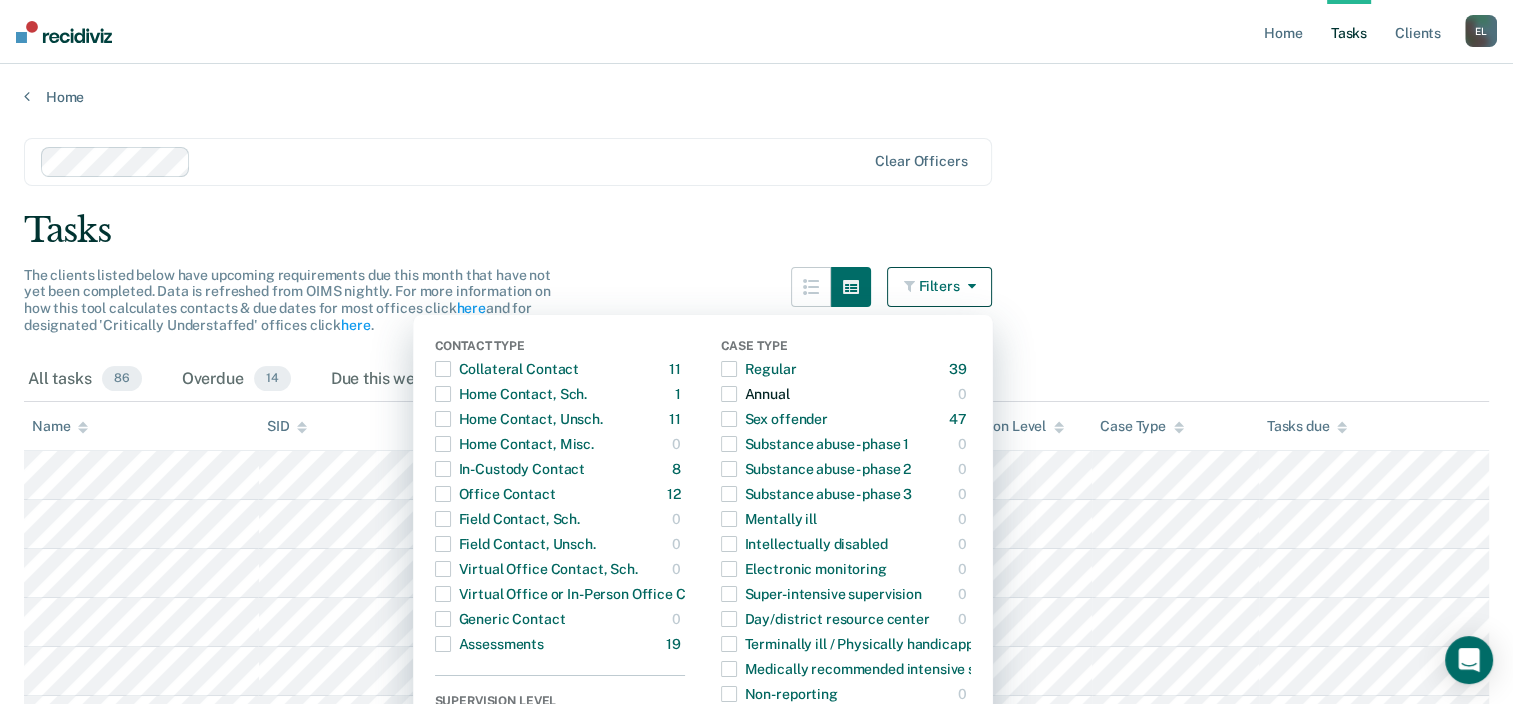 click at bounding box center [729, 394] 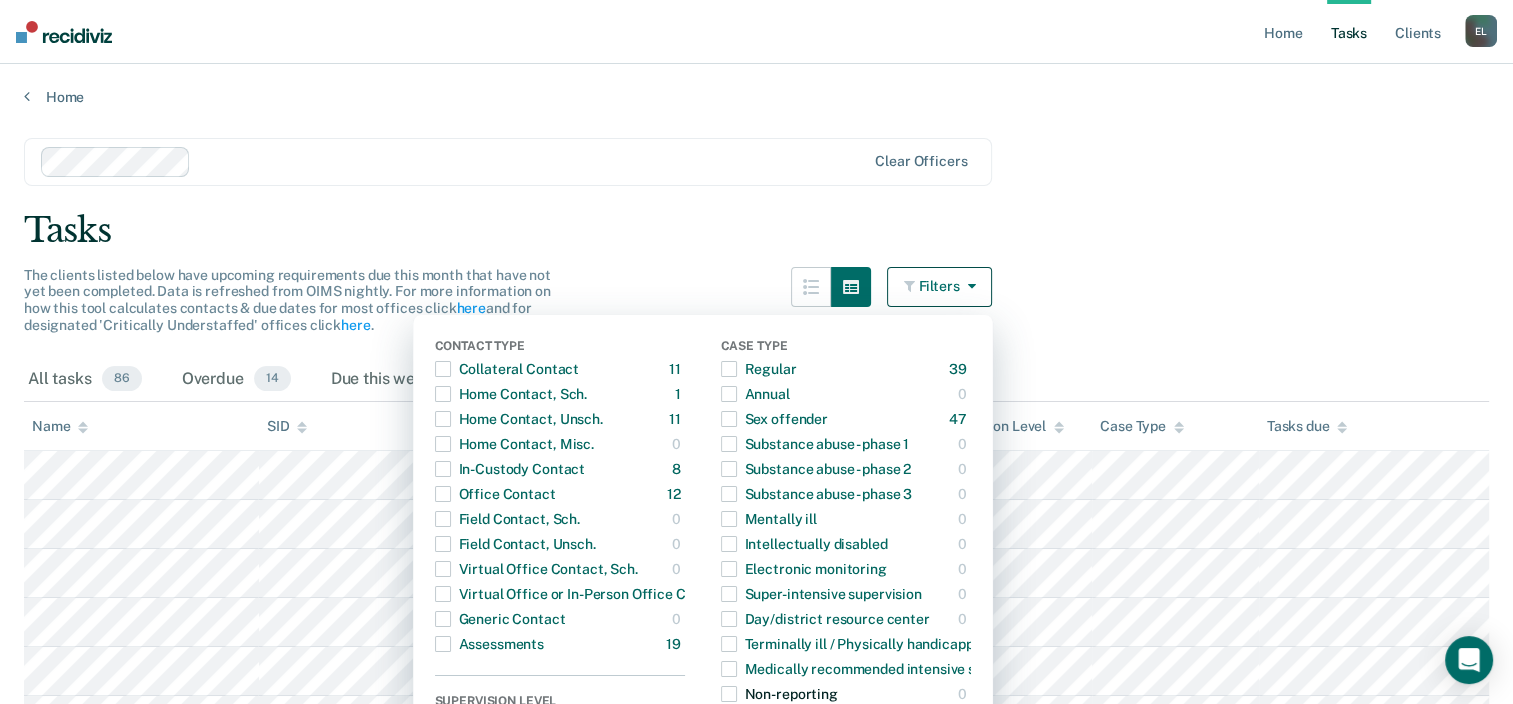 scroll, scrollTop: 2, scrollLeft: 0, axis: vertical 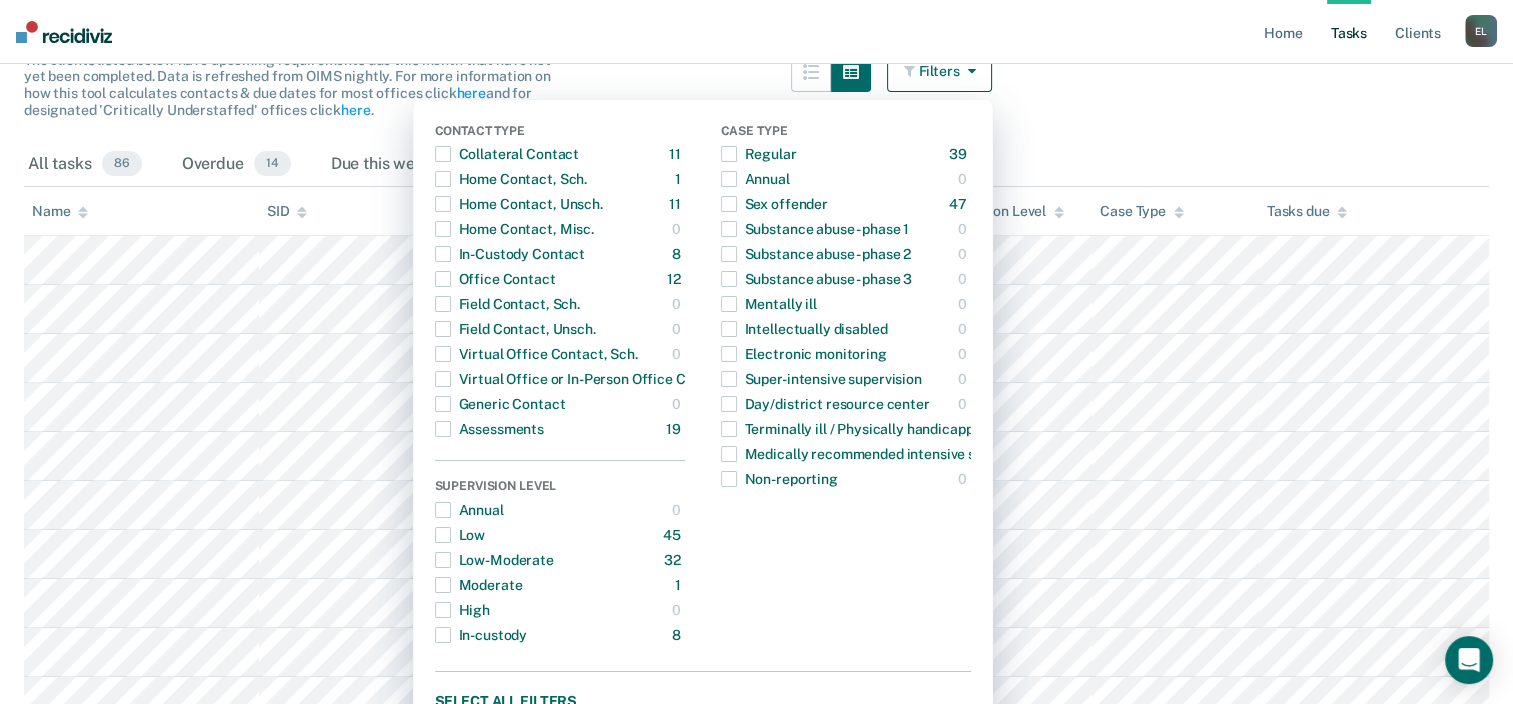 click on "Clear   officers Tasks The clients listed below have upcoming requirements due this month
that have not yet been completed. Data is refreshed from OIMS nightly.
For more information on how this tool calculates contacts & due dates
for most offices click  here
and for designated 'Critically Understaffed' offices click
here .  Filters Contact Type Collateral Contact 11 ONLY Home Contact, Sch. 1 ONLY Home Contact, Unsch. 11 ONLY Home Contact, Misc. 0 ONLY In-Custody Contact 8 ONLY Office Contact 12 ONLY Field Contact, Sch. 0 ONLY Field Contact, Unsch. 0 ONLY Virtual Office Contact, Sch. 0 ONLY Virtual Office or In-Person Office Contact 24 ONLY Generic Contact 0 ONLY Assessments 19 ONLY Supervision Level Annual 0 ONLY Low 45 ONLY Low-Moderate 32 ONLY Moderate 1 ONLY High 0 ONLY In-custody 8 ONLY Case Type Regular 39 ONLY Annual 0 ONLY Sex offender 47 ONLY Substance abuse - phase 1 0 ONLY Substance abuse - phase 2 0 ONLY Substance abuse - phase 3 0 ONLY 0 ONLY 0" at bounding box center (756, 1521) 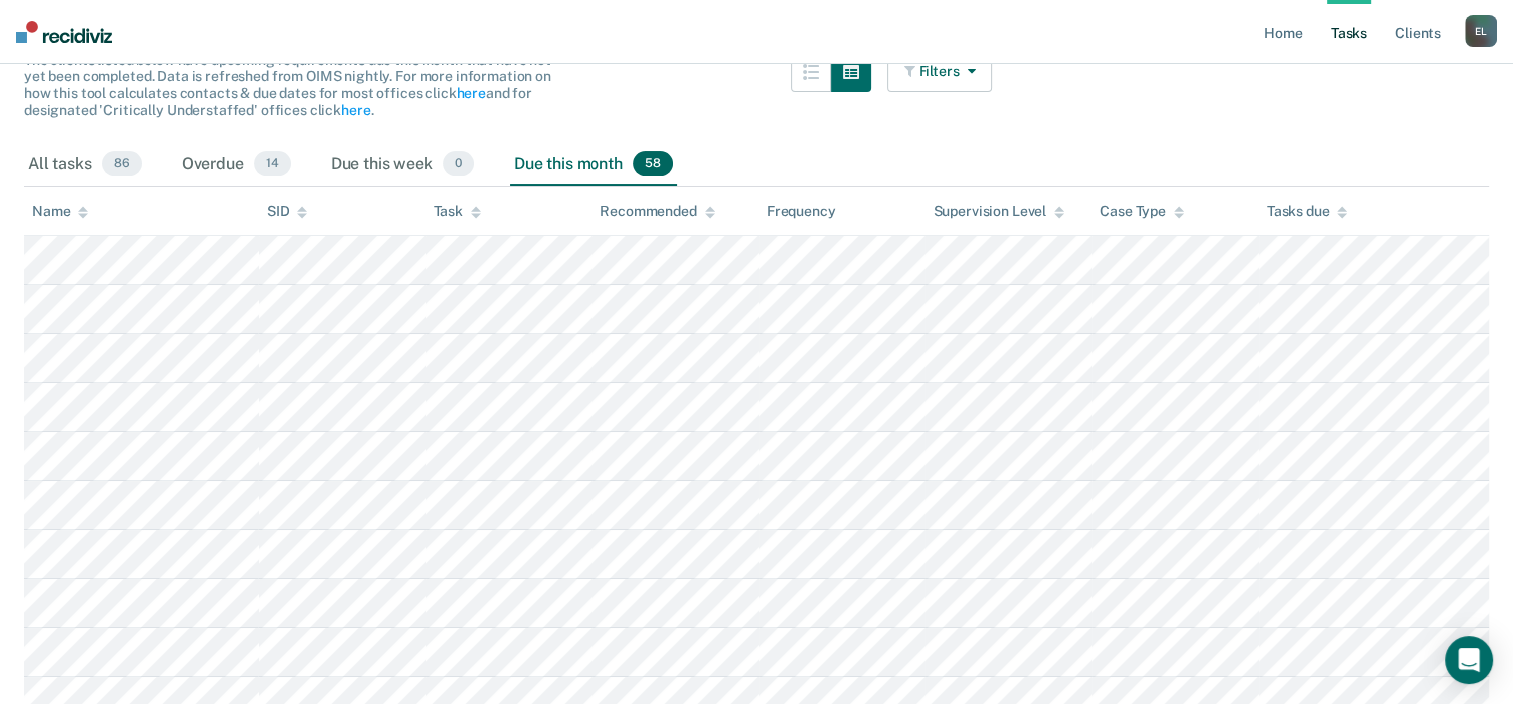 click at bounding box center (967, 71) 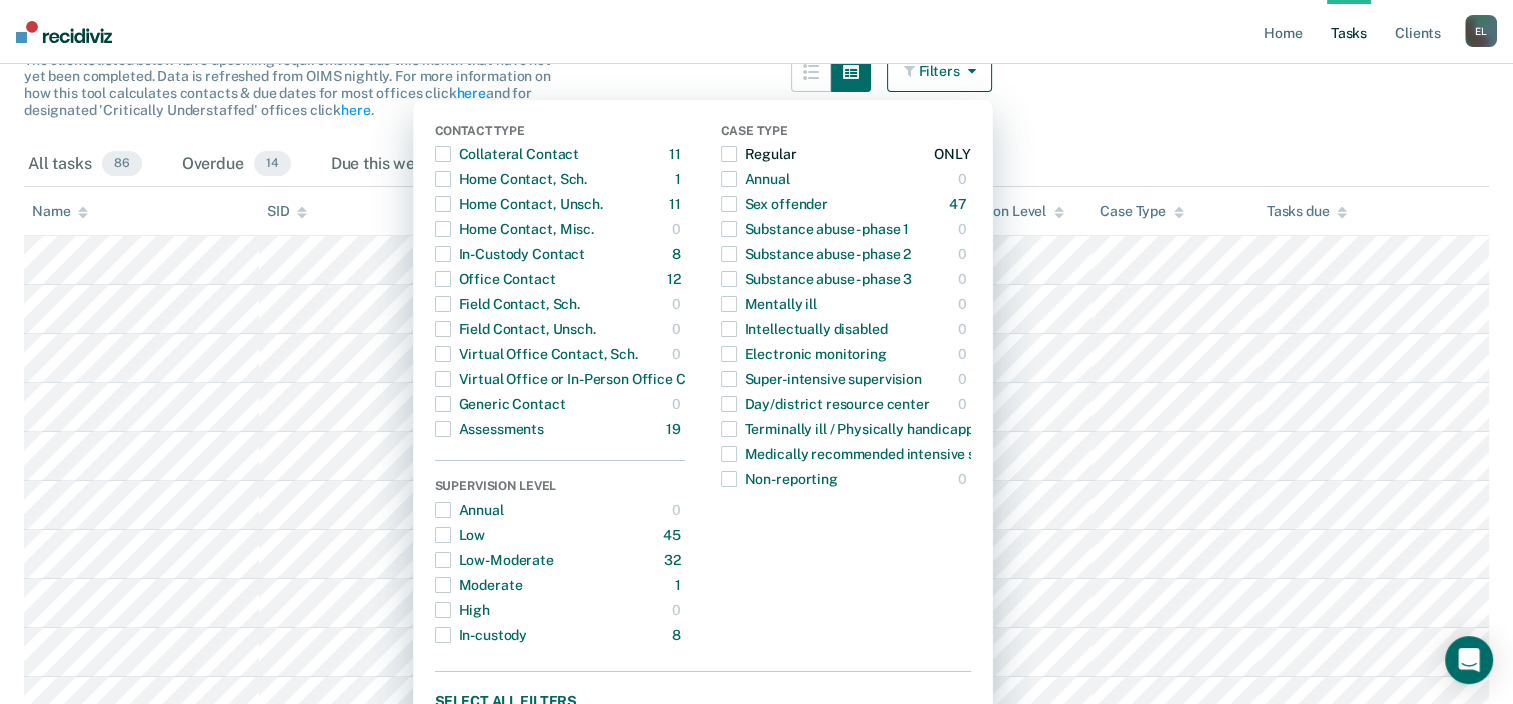 click at bounding box center (729, 154) 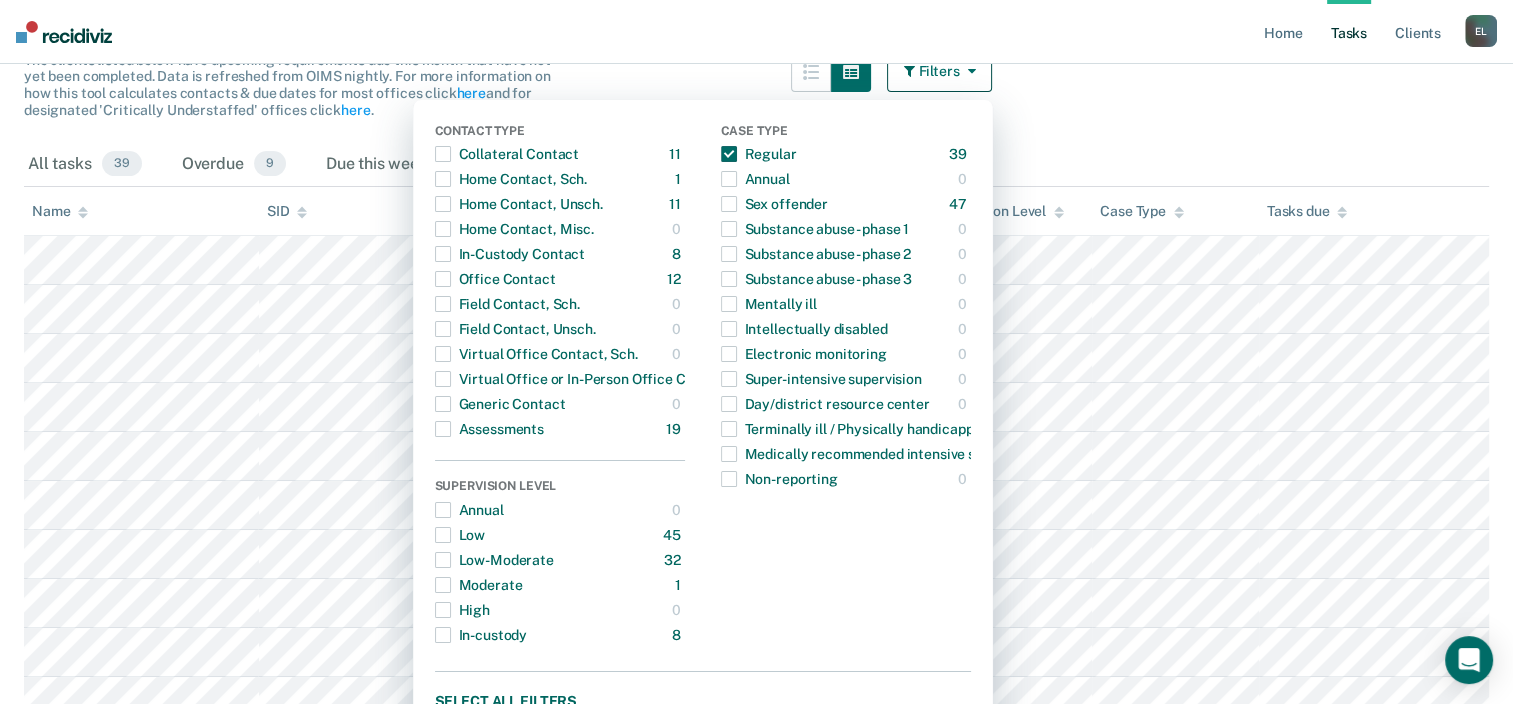 click on "All tasks 39 Overdue 9 Due this week 0 Due this month 16" at bounding box center [756, 165] 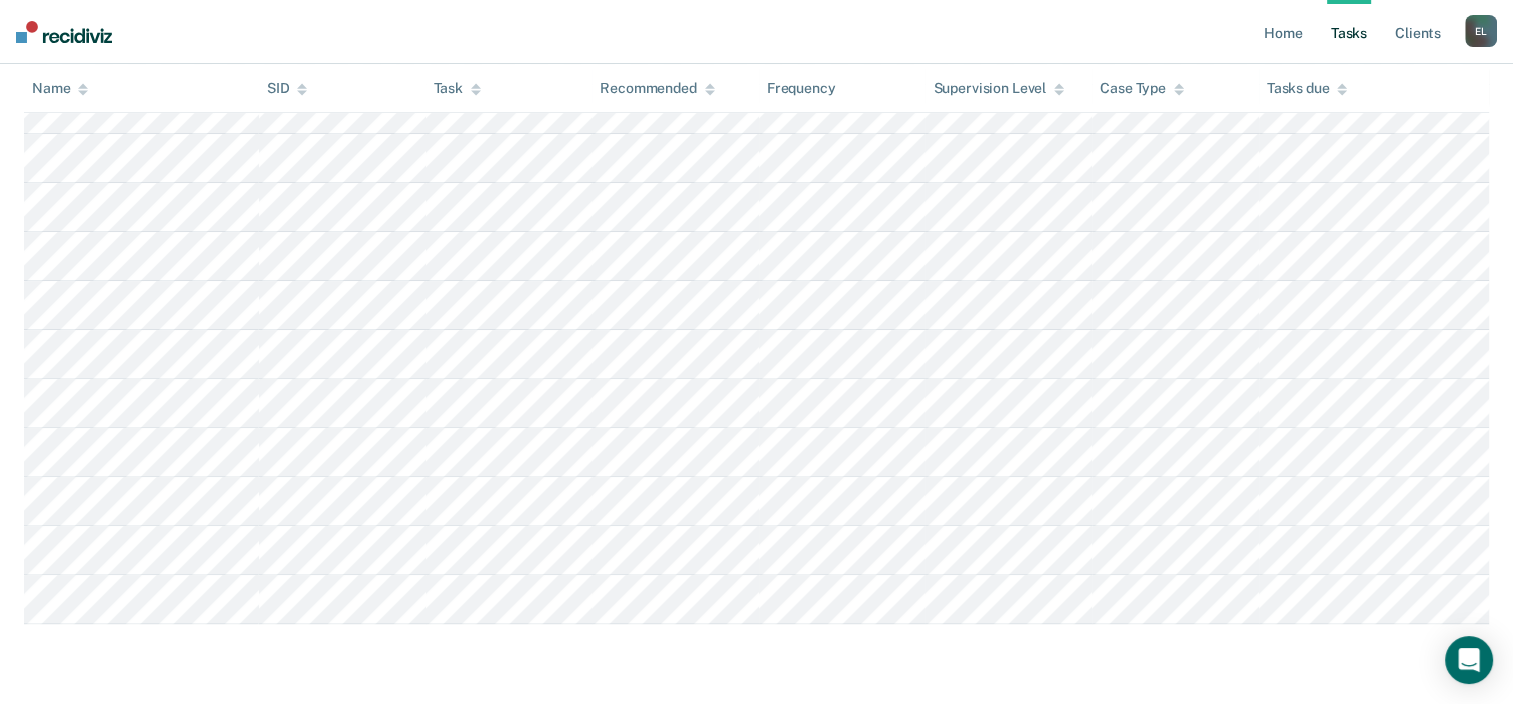 scroll, scrollTop: 691, scrollLeft: 0, axis: vertical 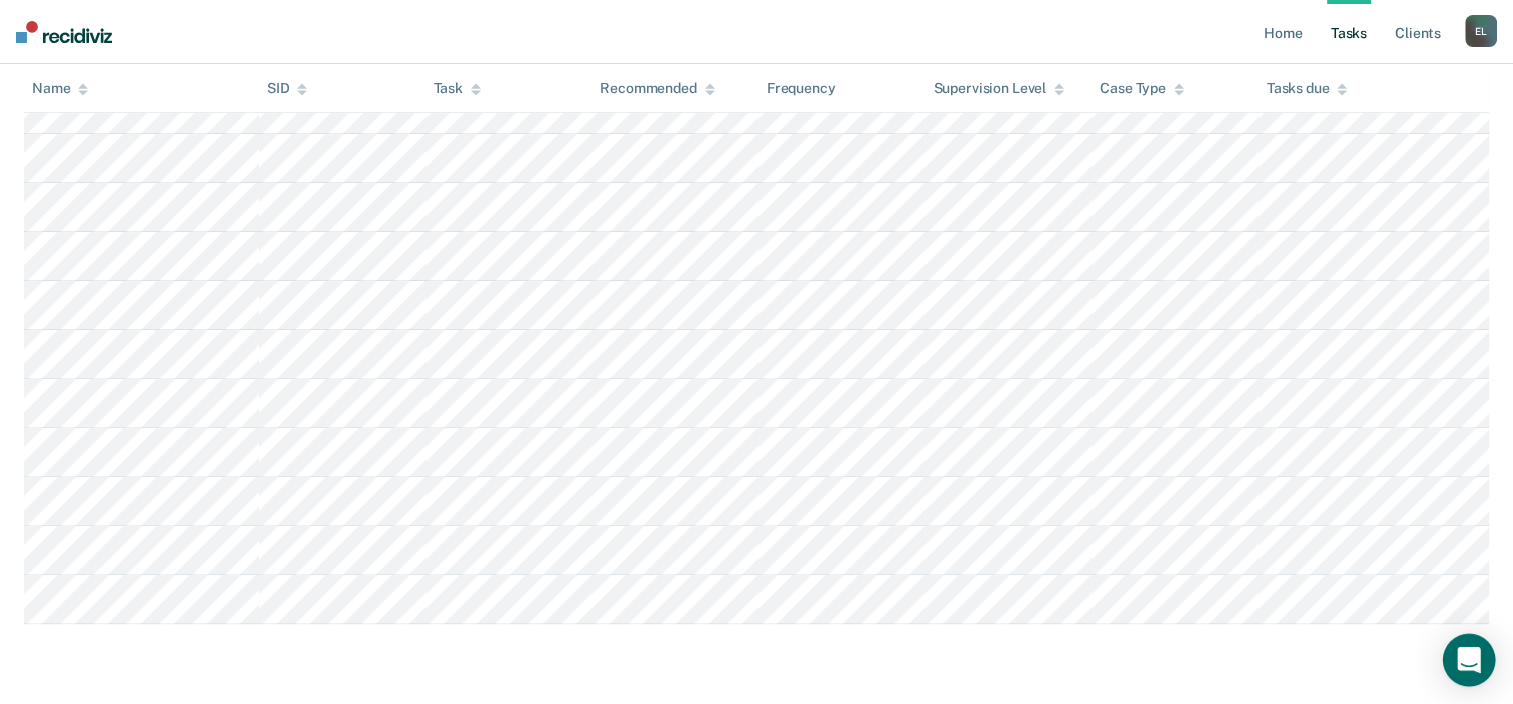 click 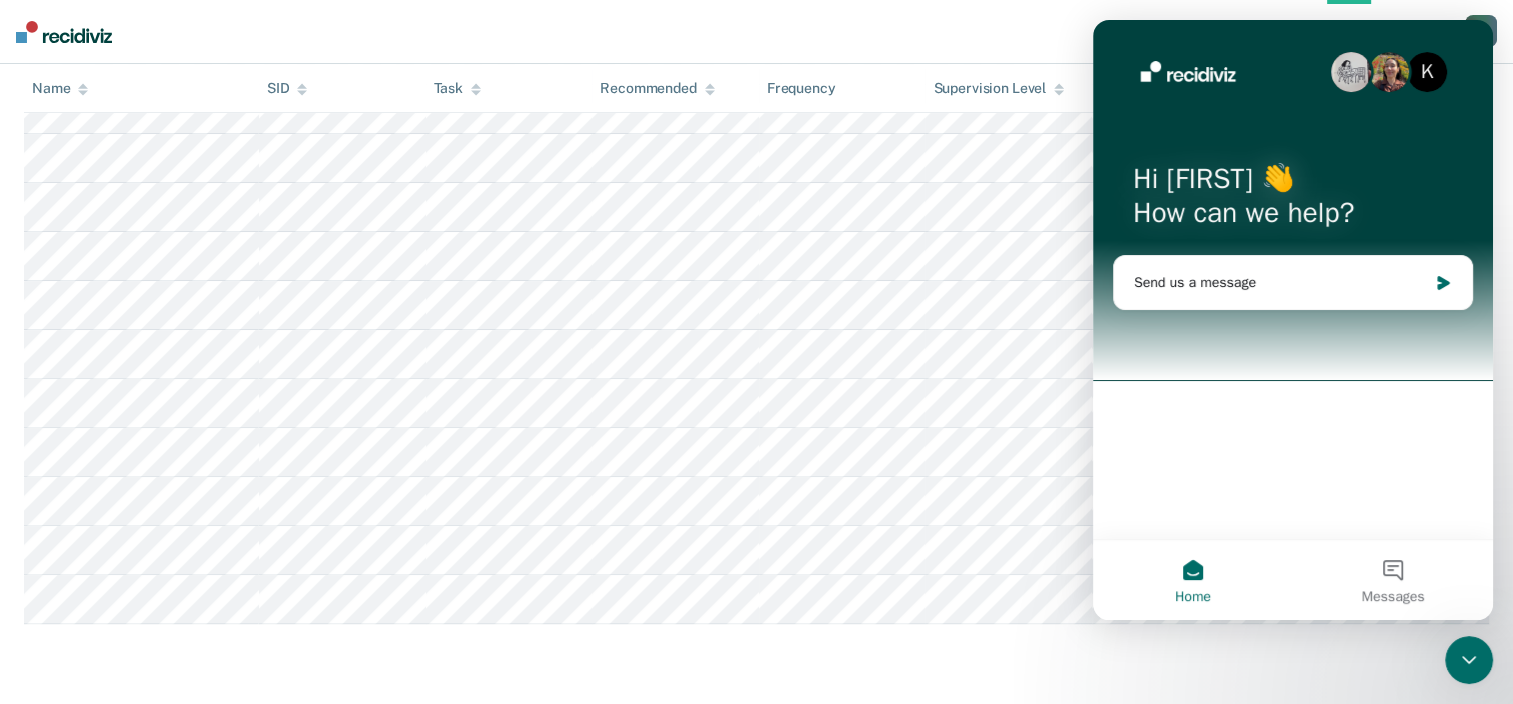 scroll, scrollTop: 0, scrollLeft: 0, axis: both 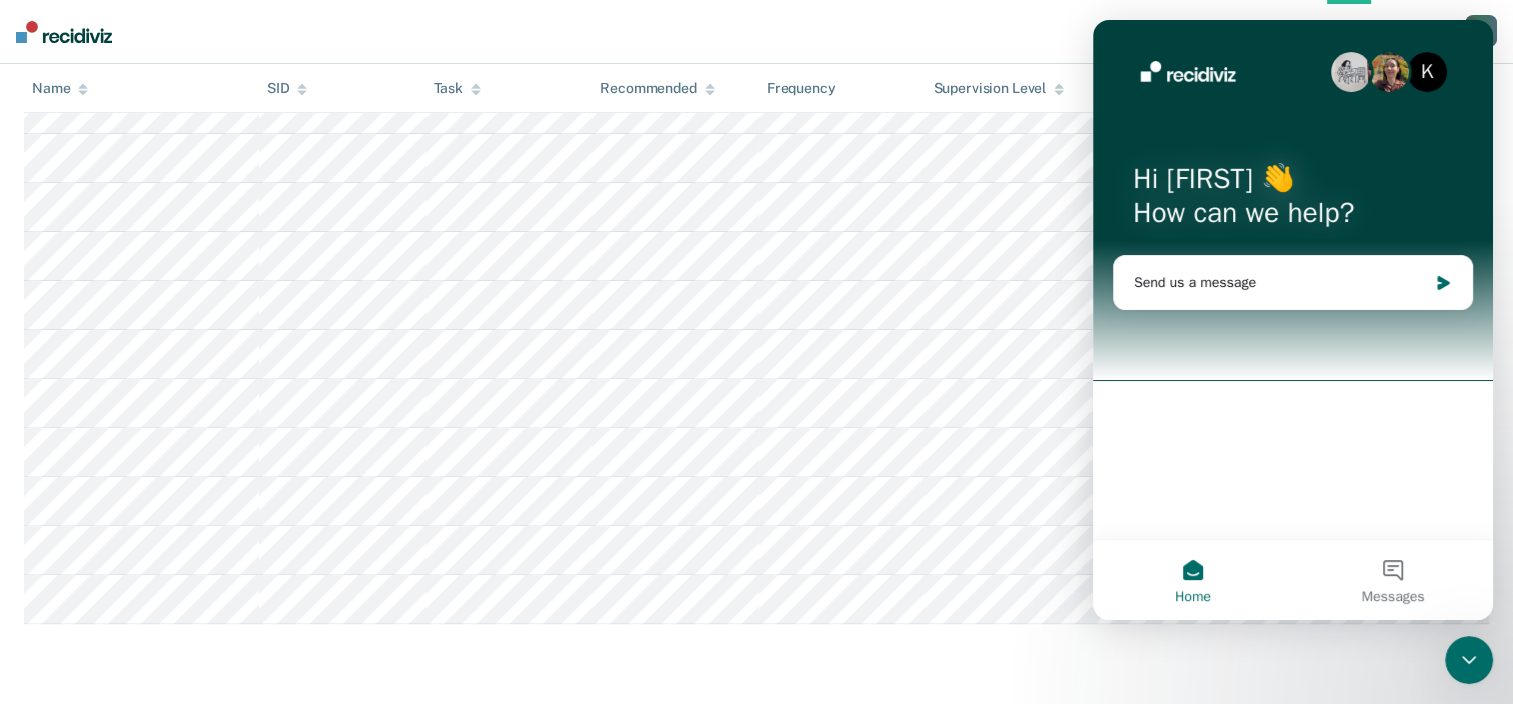 click on "Clear   officers Tasks The clients listed below have upcoming requirements due this month
that have not yet been completed. Data is refreshed from OIMS nightly.
For more information on how this tool calculates contacts & due dates
for most offices click  here
and for designated 'Critically Understaffed' offices click
here .  Filters Contact Type Collateral Contact 11 ONLY Home Contact, Sch. 1 ONLY Home Contact, Unsch. 11 ONLY Home Contact, Misc. 0 ONLY In-Custody Contact 8 ONLY Office Contact 12 ONLY Field Contact, Sch. 0 ONLY Field Contact, Unsch. 0 ONLY Virtual Office Contact, Sch. 0 ONLY Virtual Office or In-Person Office Contact 24 ONLY Generic Contact 0 ONLY Assessments 19 ONLY Supervision Level Annual 0 ONLY Low 45 ONLY Low-Moderate 32 ONLY Moderate 1 ONLY High 0 ONLY In-custody 8 ONLY Case Type Regular 39 ONLY Annual 0 ONLY Sex offender 47 ONLY Substance abuse - phase 1 0 ONLY Substance abuse - phase 2 0 ONLY Substance abuse - phase 3 0 ONLY 0 ONLY 0" at bounding box center (756, 96) 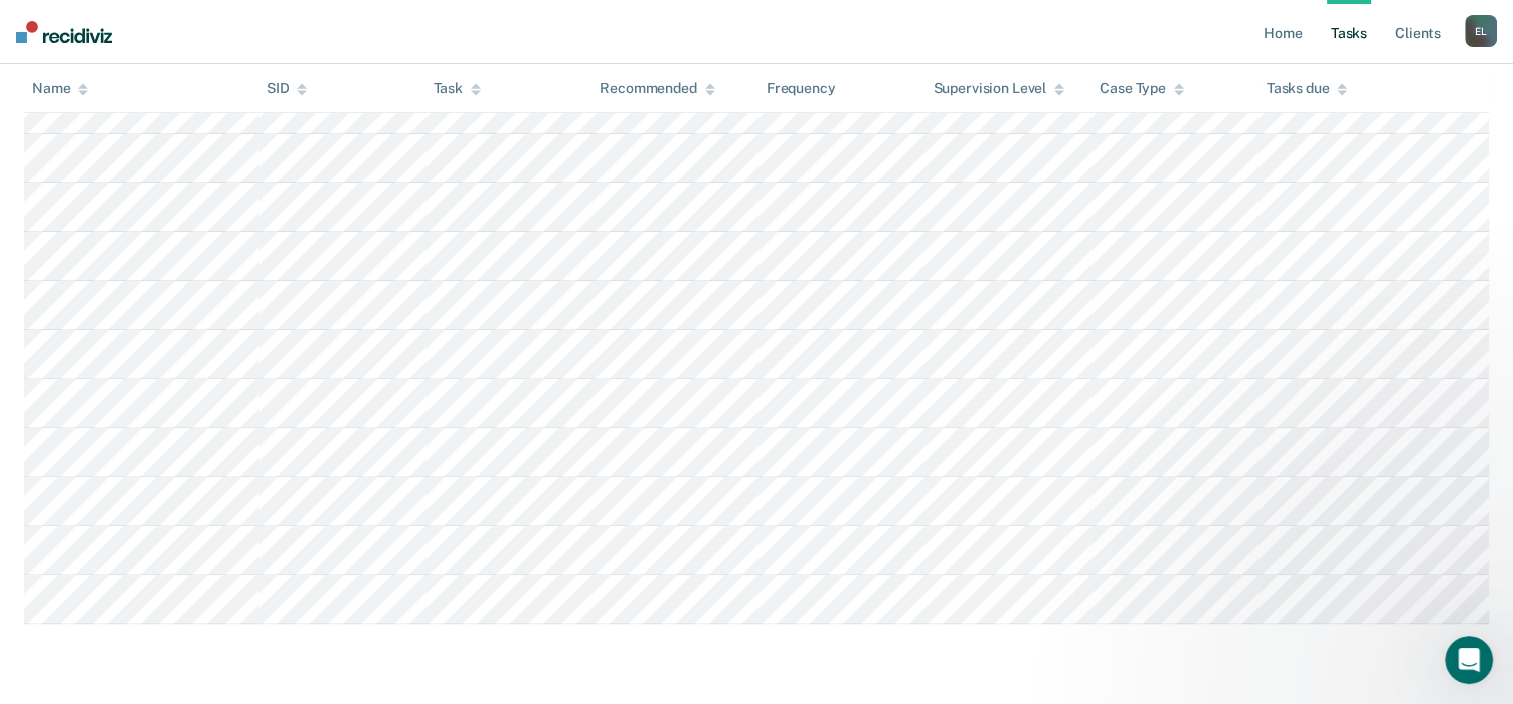 scroll, scrollTop: 0, scrollLeft: 0, axis: both 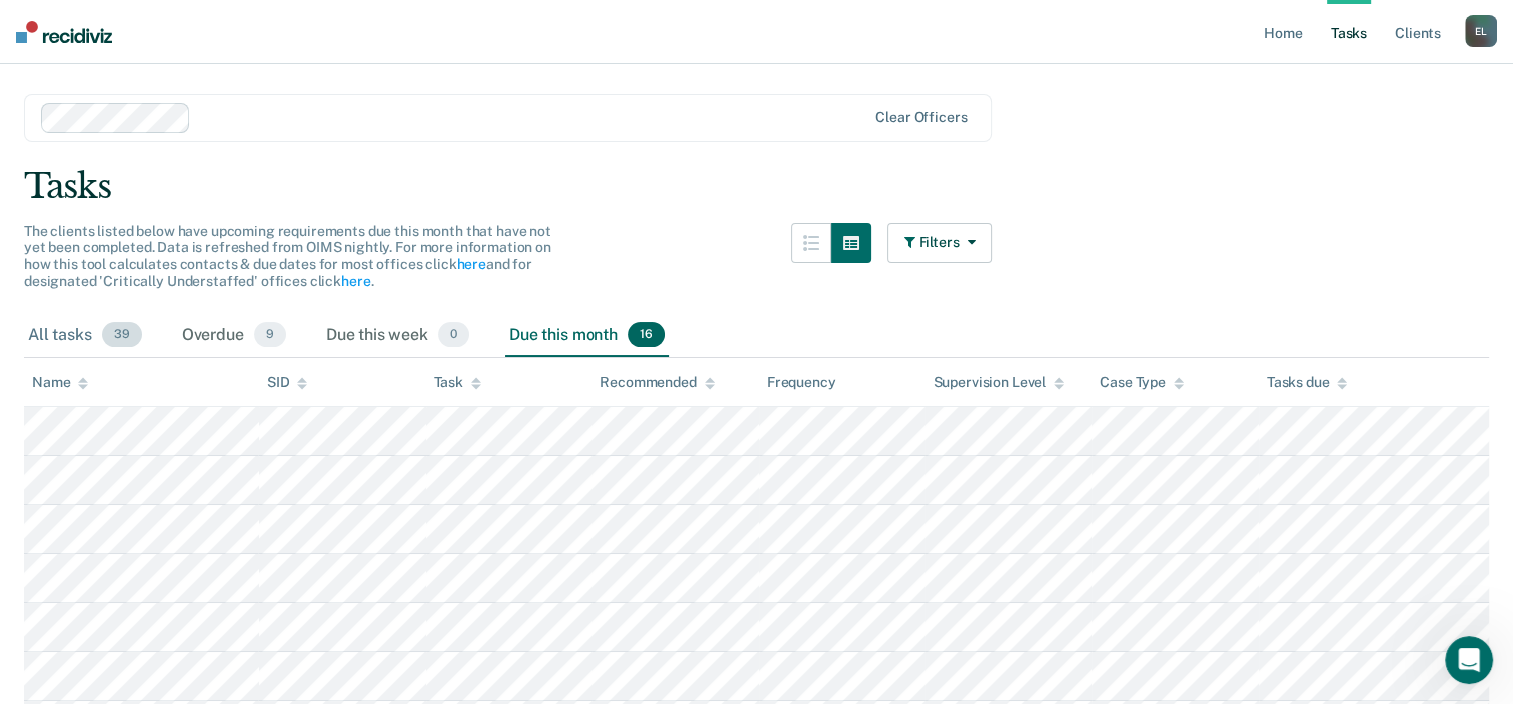 click on "All tasks 39" at bounding box center [85, 336] 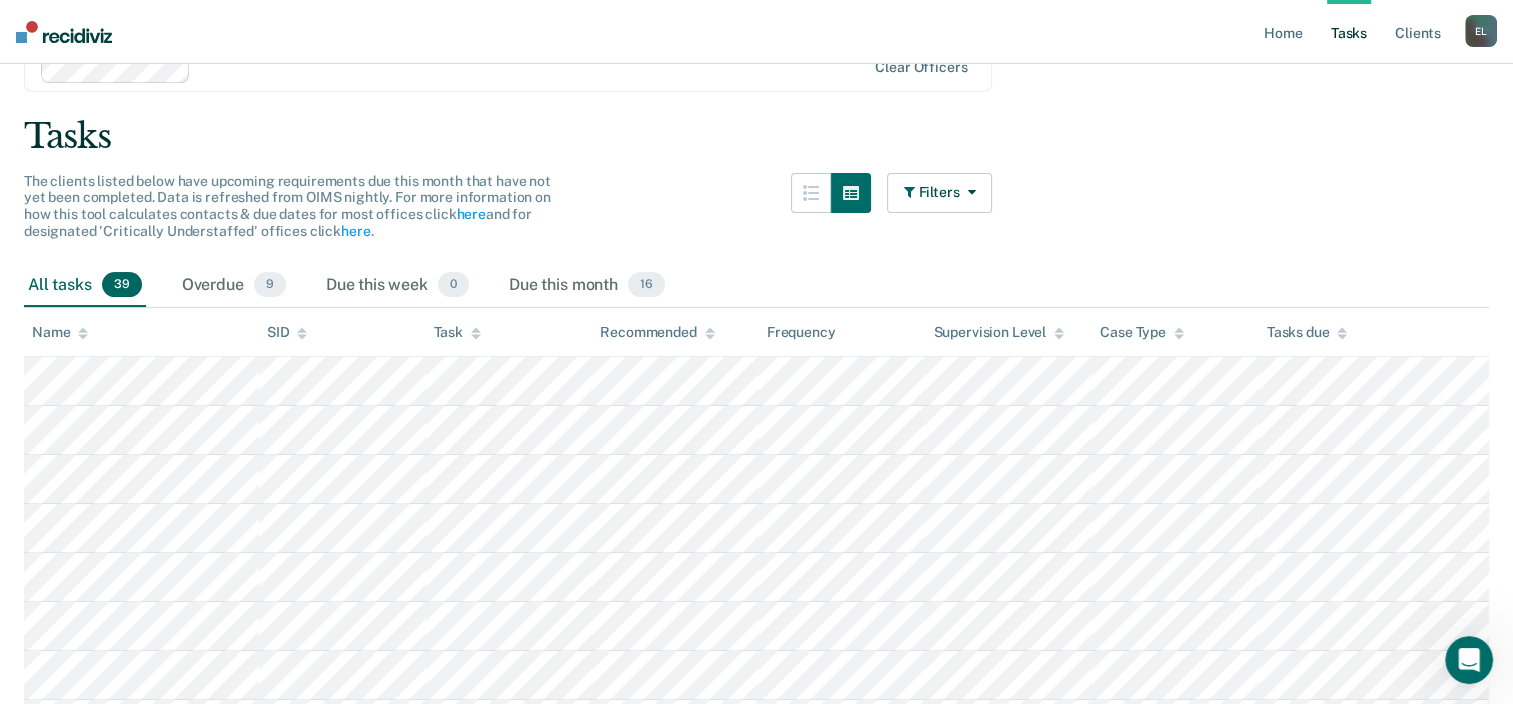 scroll, scrollTop: 0, scrollLeft: 0, axis: both 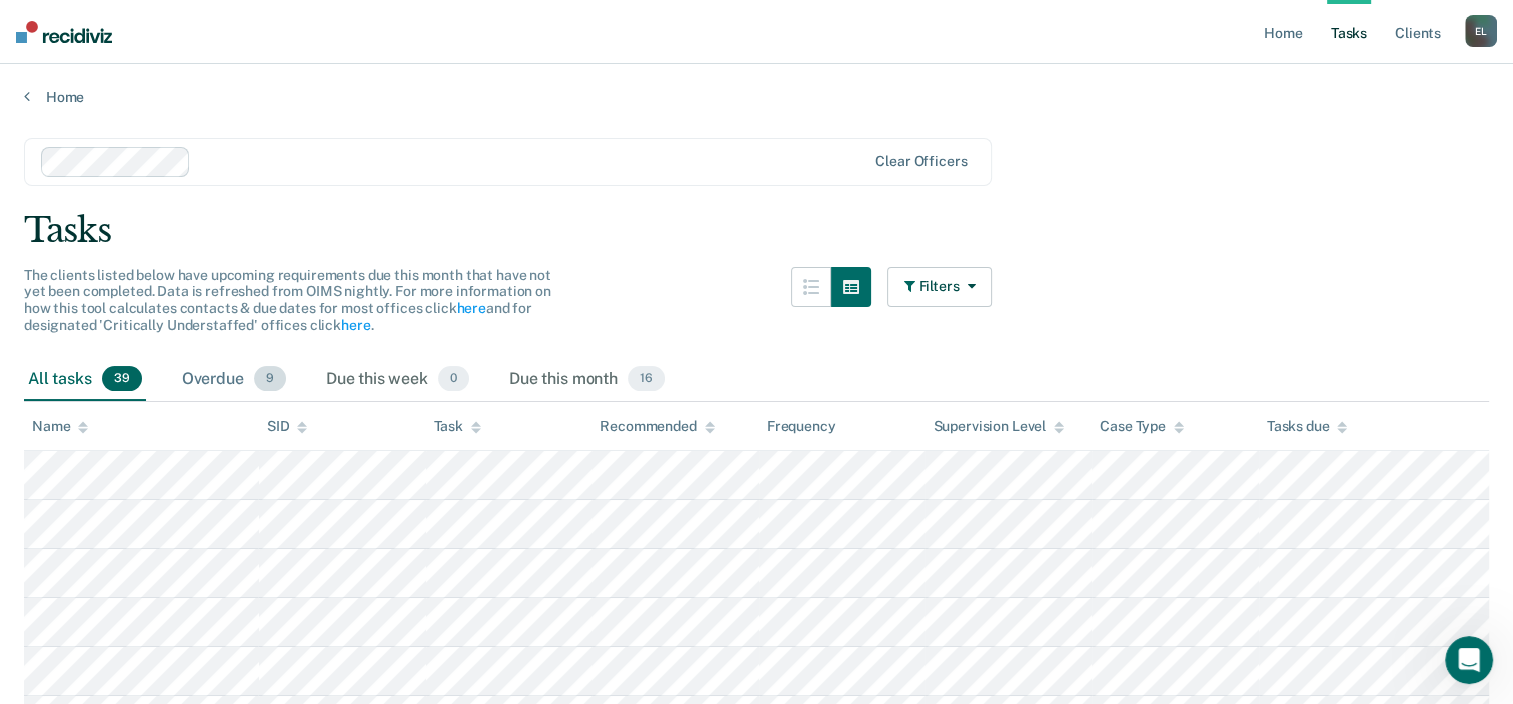 click on "Overdue 9" at bounding box center [234, 380] 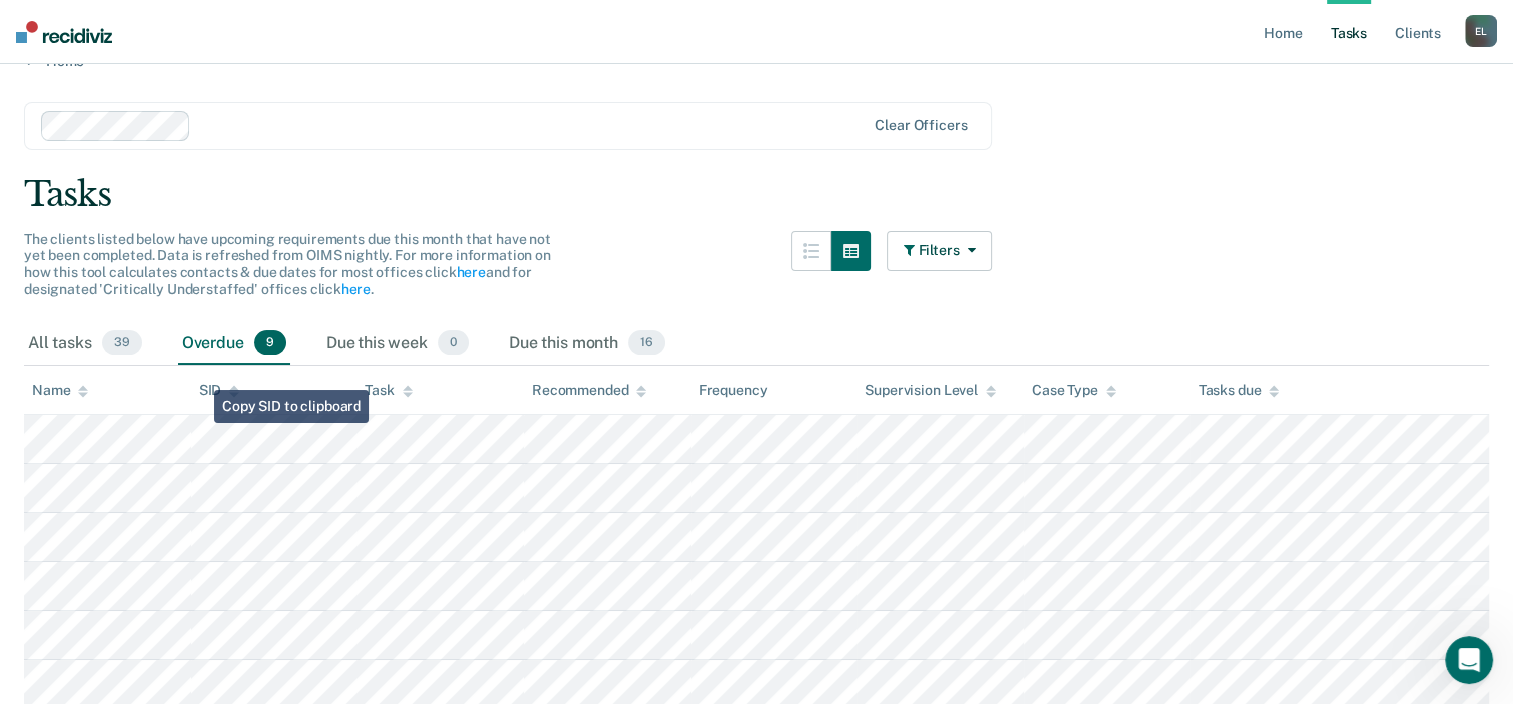scroll, scrollTop: 0, scrollLeft: 0, axis: both 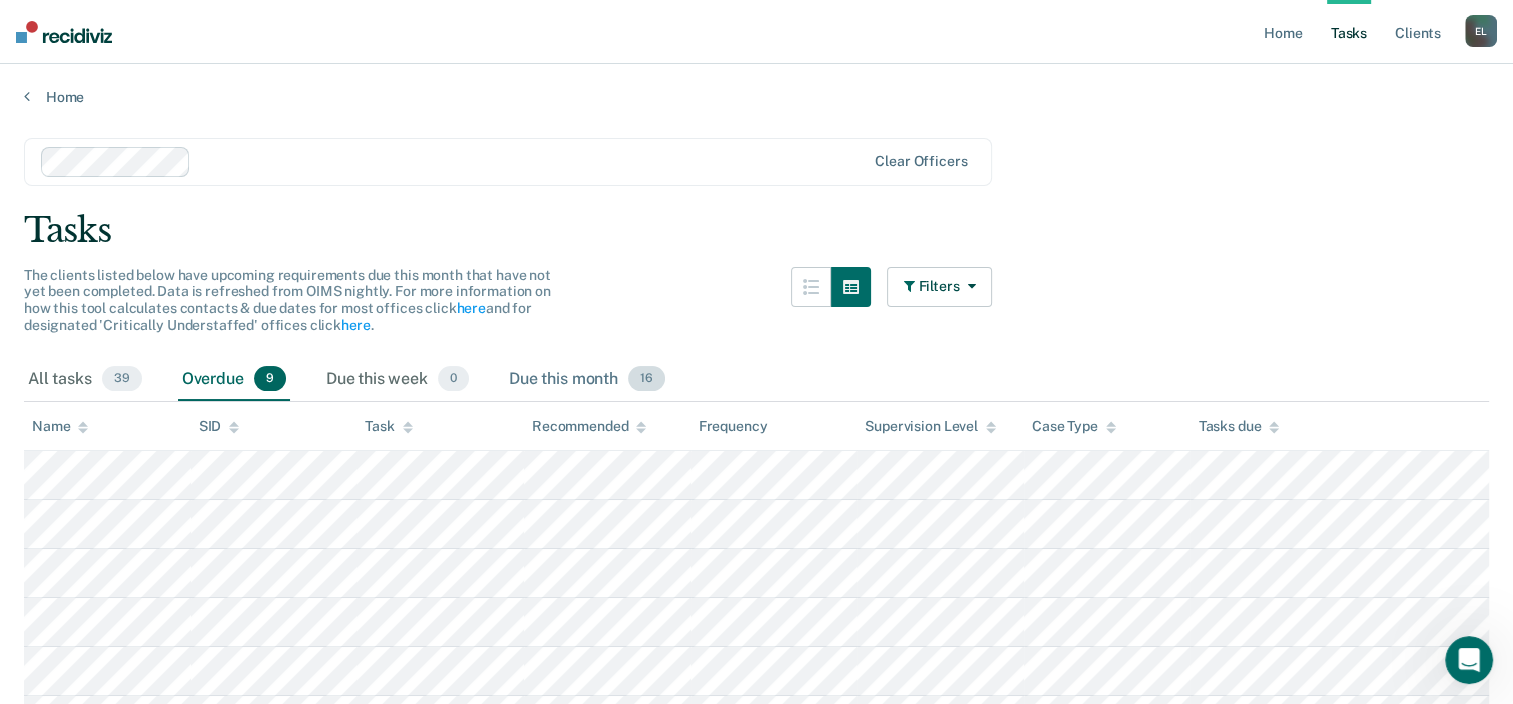 click on "Due this month 16" at bounding box center [587, 380] 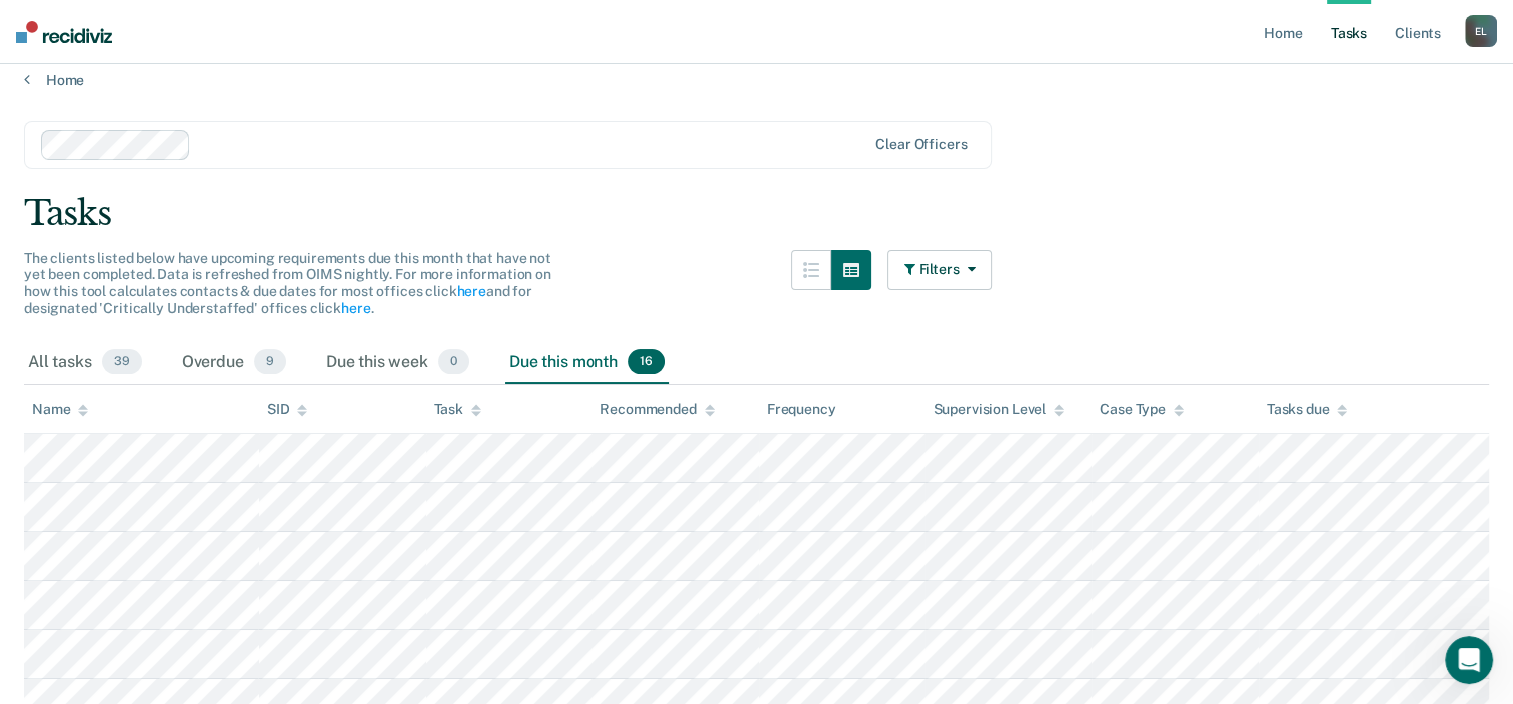 scroll, scrollTop: 0, scrollLeft: 0, axis: both 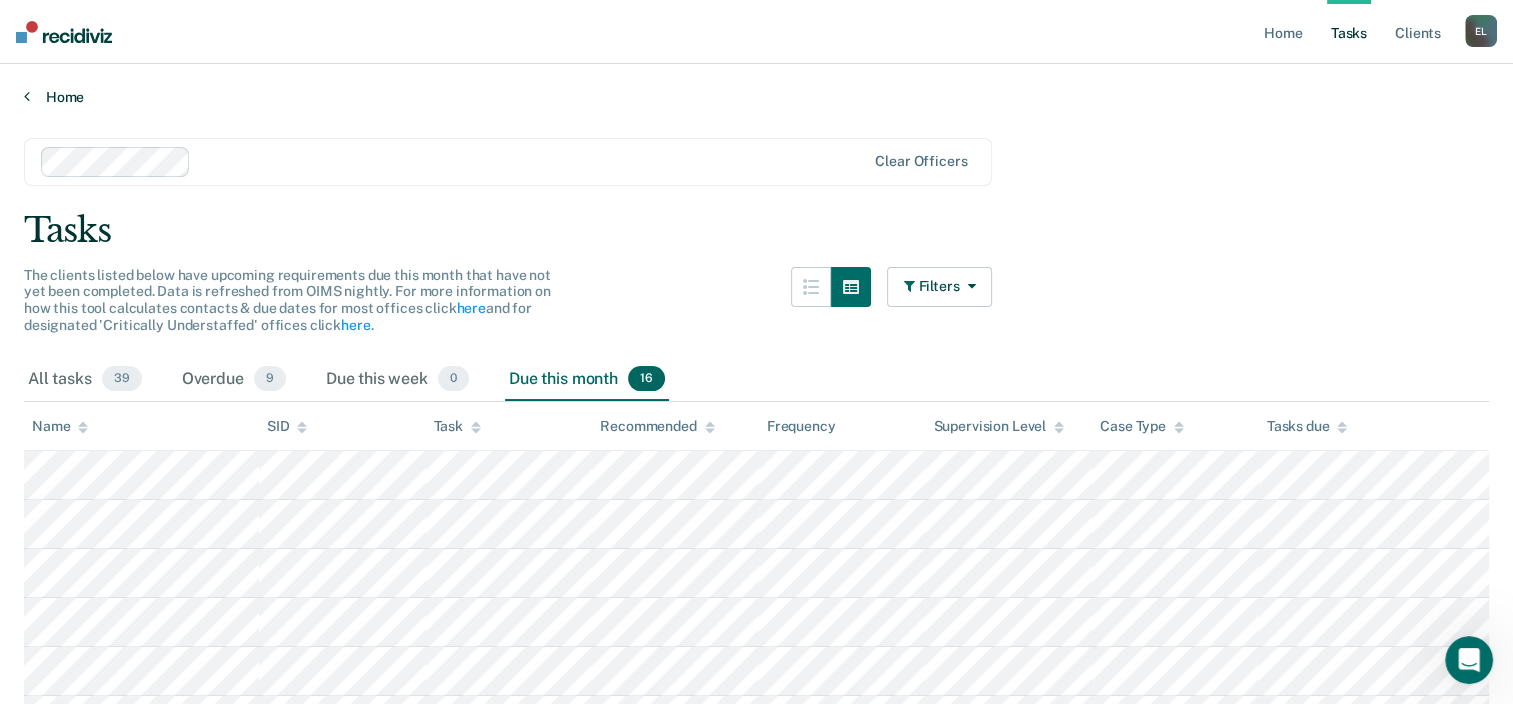 click on "Home" at bounding box center [756, 97] 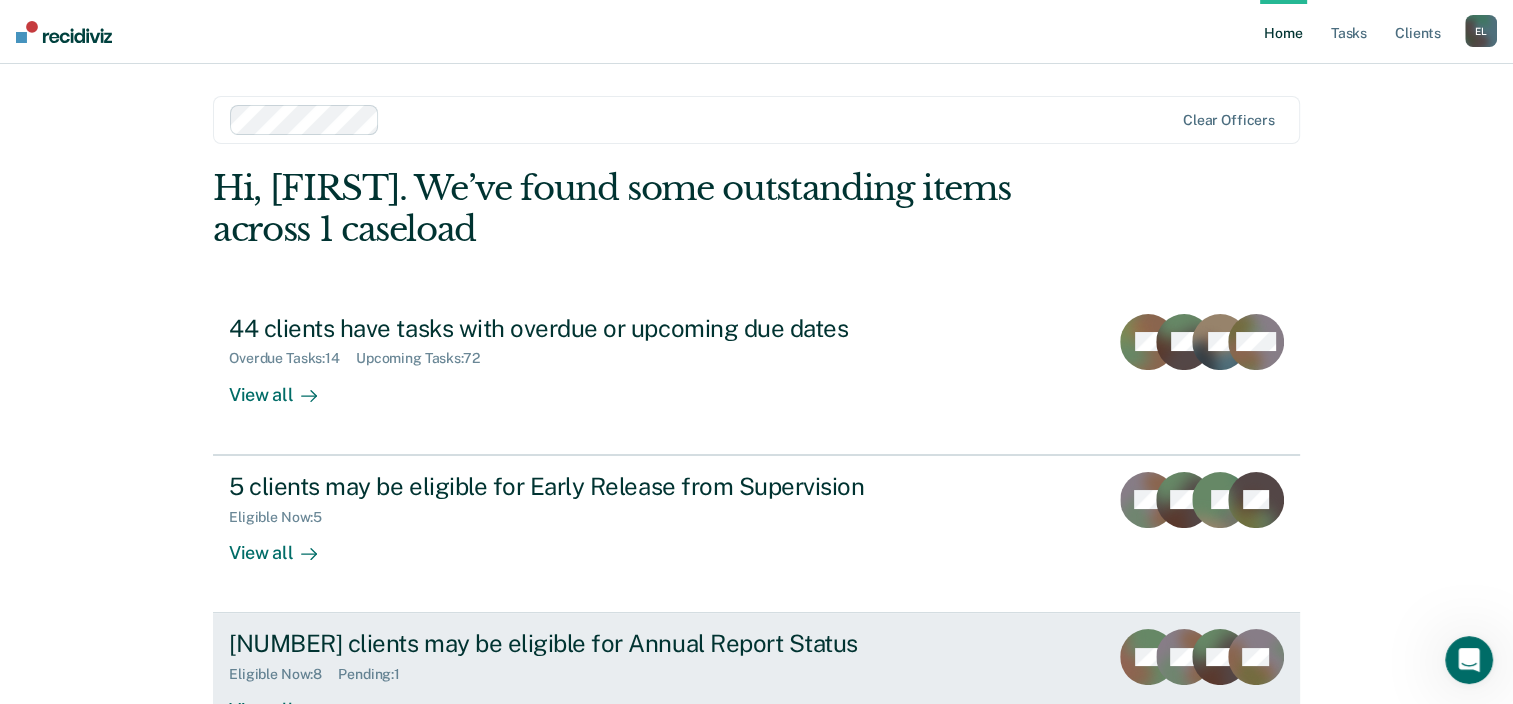 click on "[NUMBER] clients may be eligible for Annual Report Status" at bounding box center (580, 643) 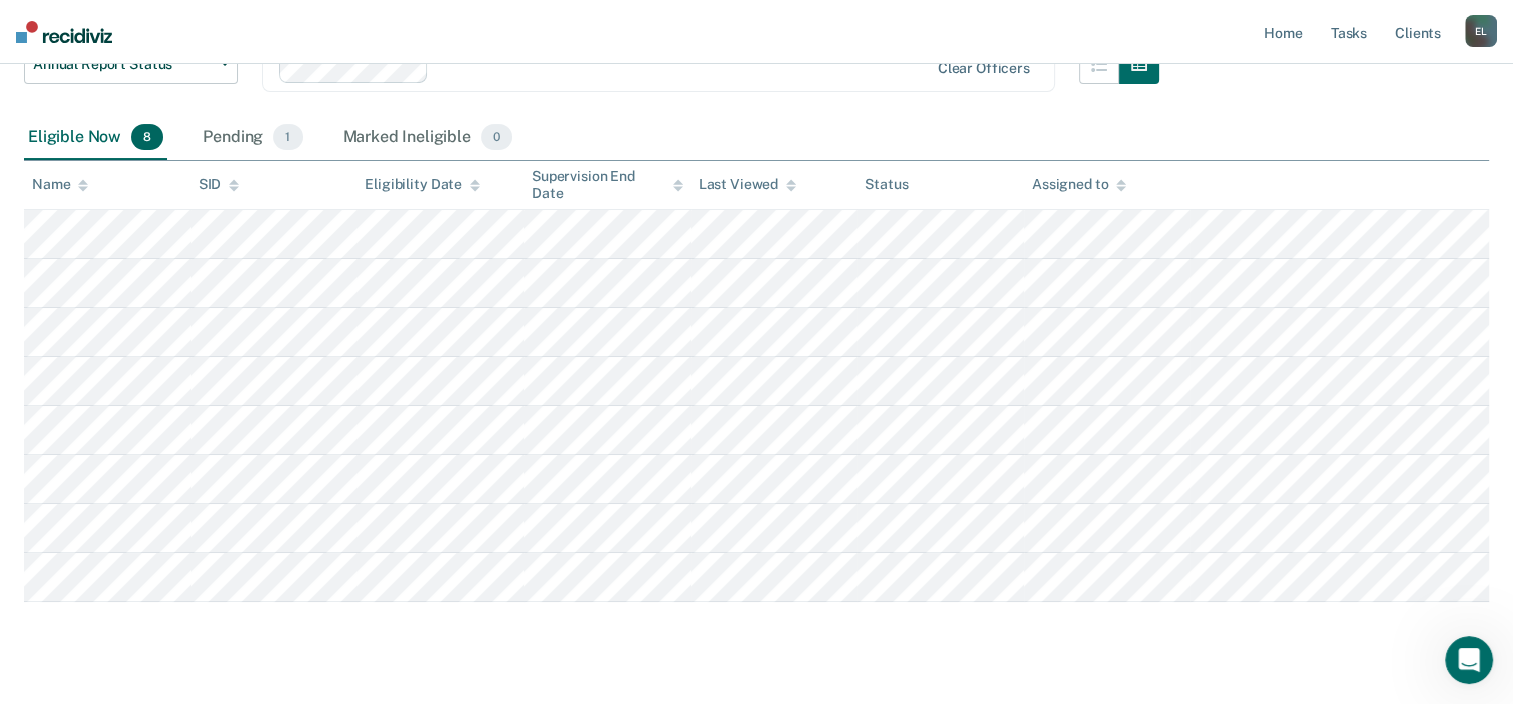 scroll, scrollTop: 240, scrollLeft: 0, axis: vertical 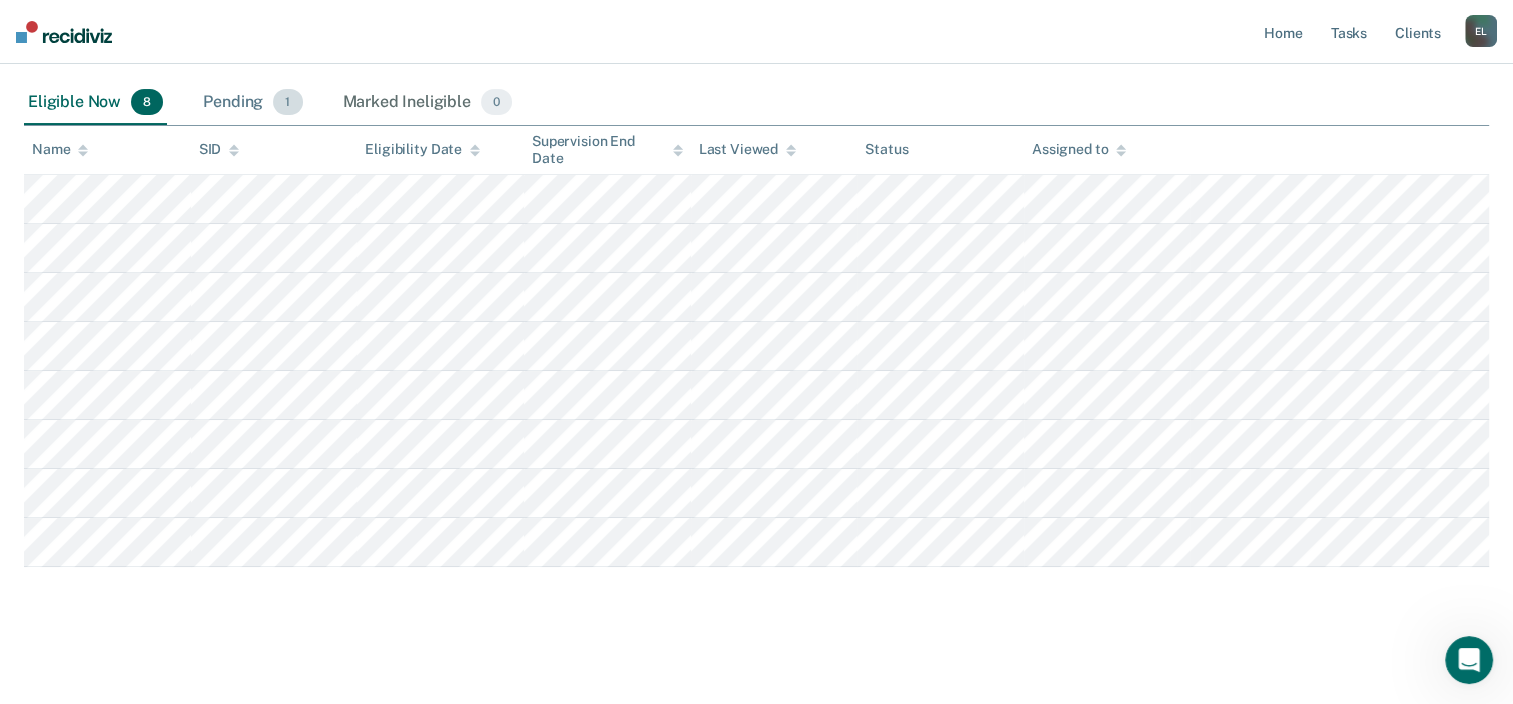 click on "Pending 1" at bounding box center [252, 103] 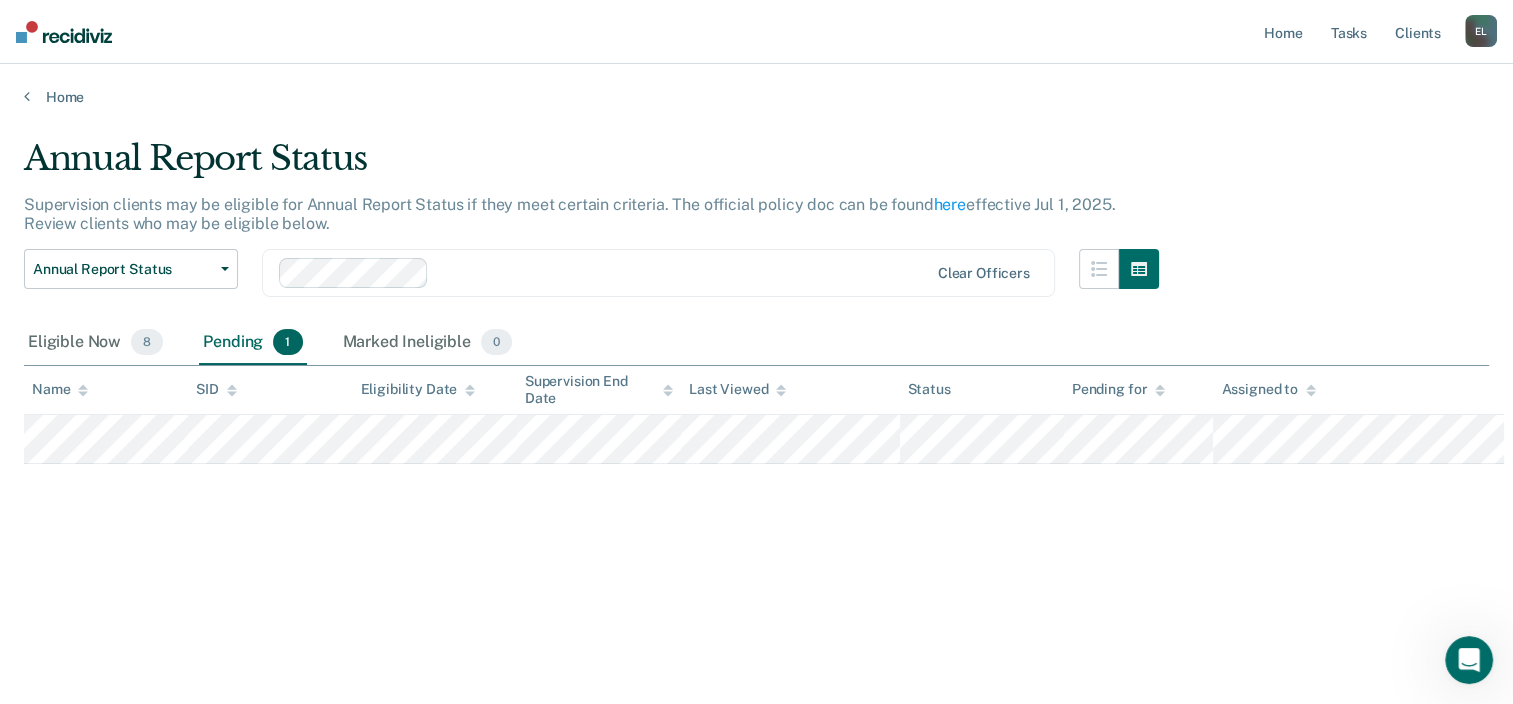 scroll, scrollTop: 0, scrollLeft: 0, axis: both 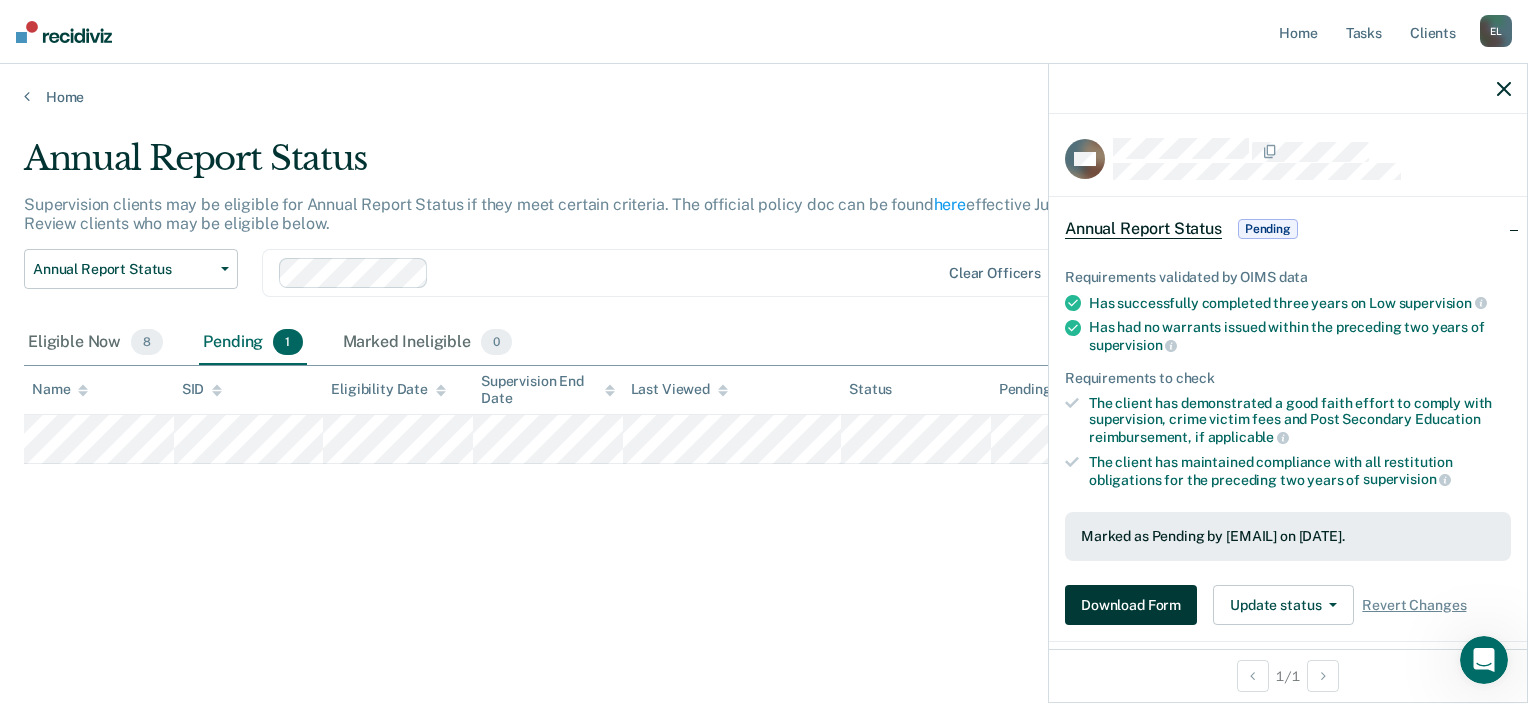 click on "Download Form" at bounding box center [1131, 605] 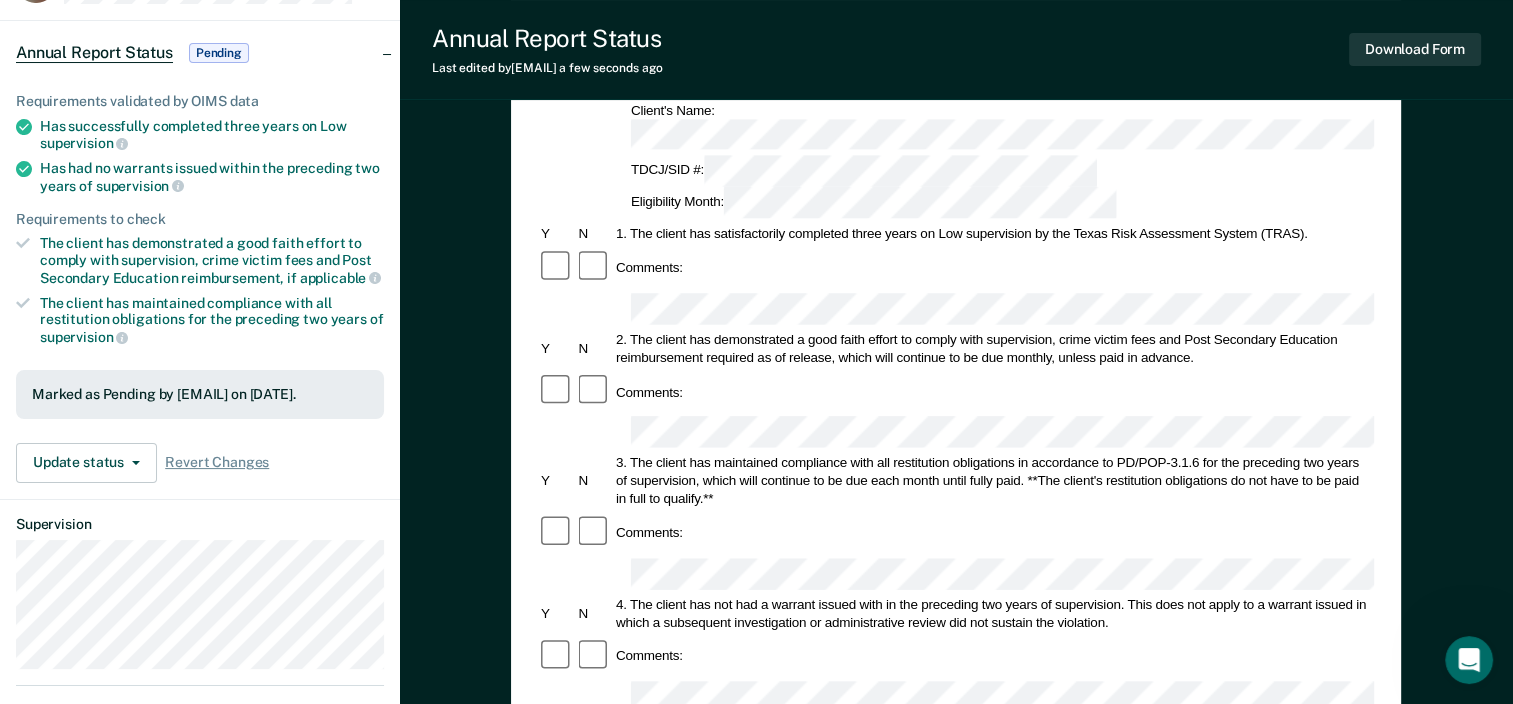 scroll, scrollTop: 170, scrollLeft: 0, axis: vertical 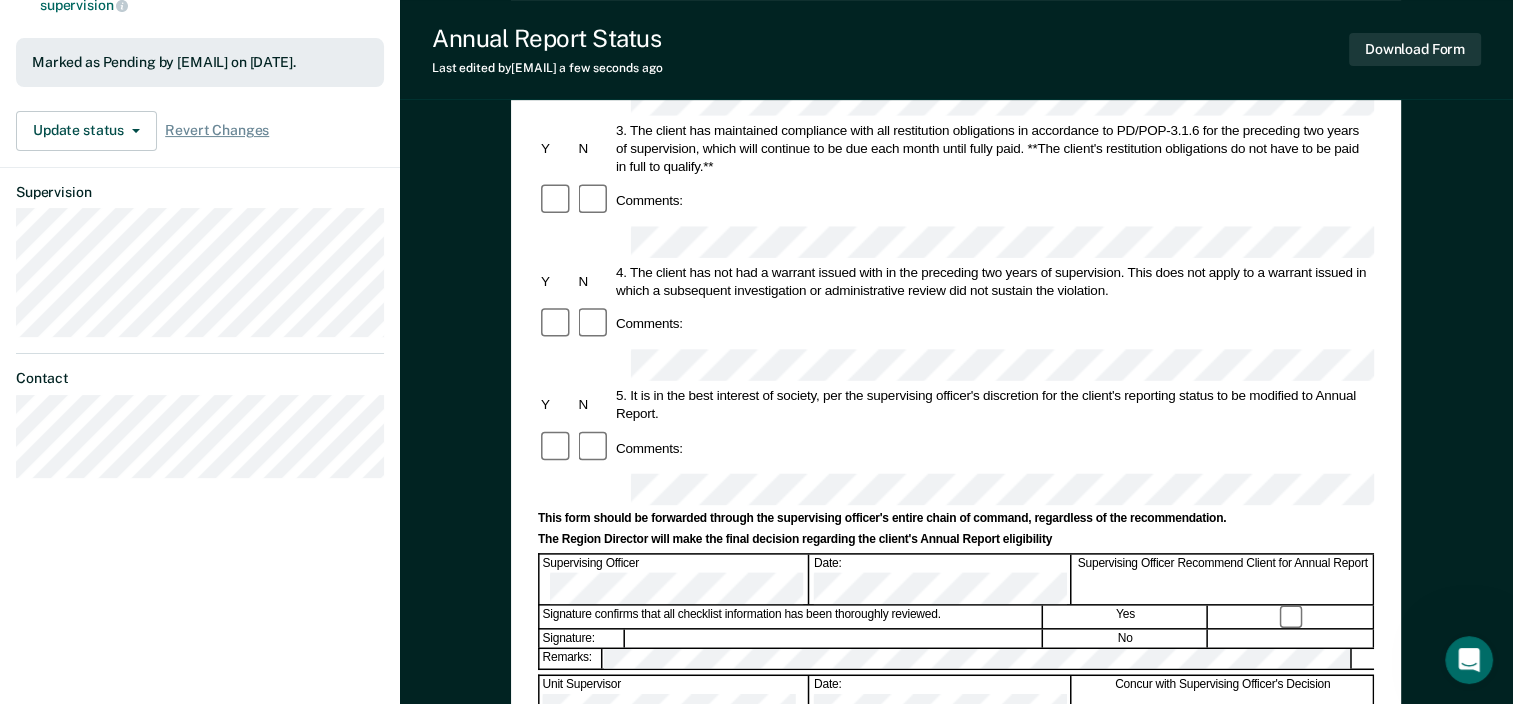 click on "No" at bounding box center (1126, 639) 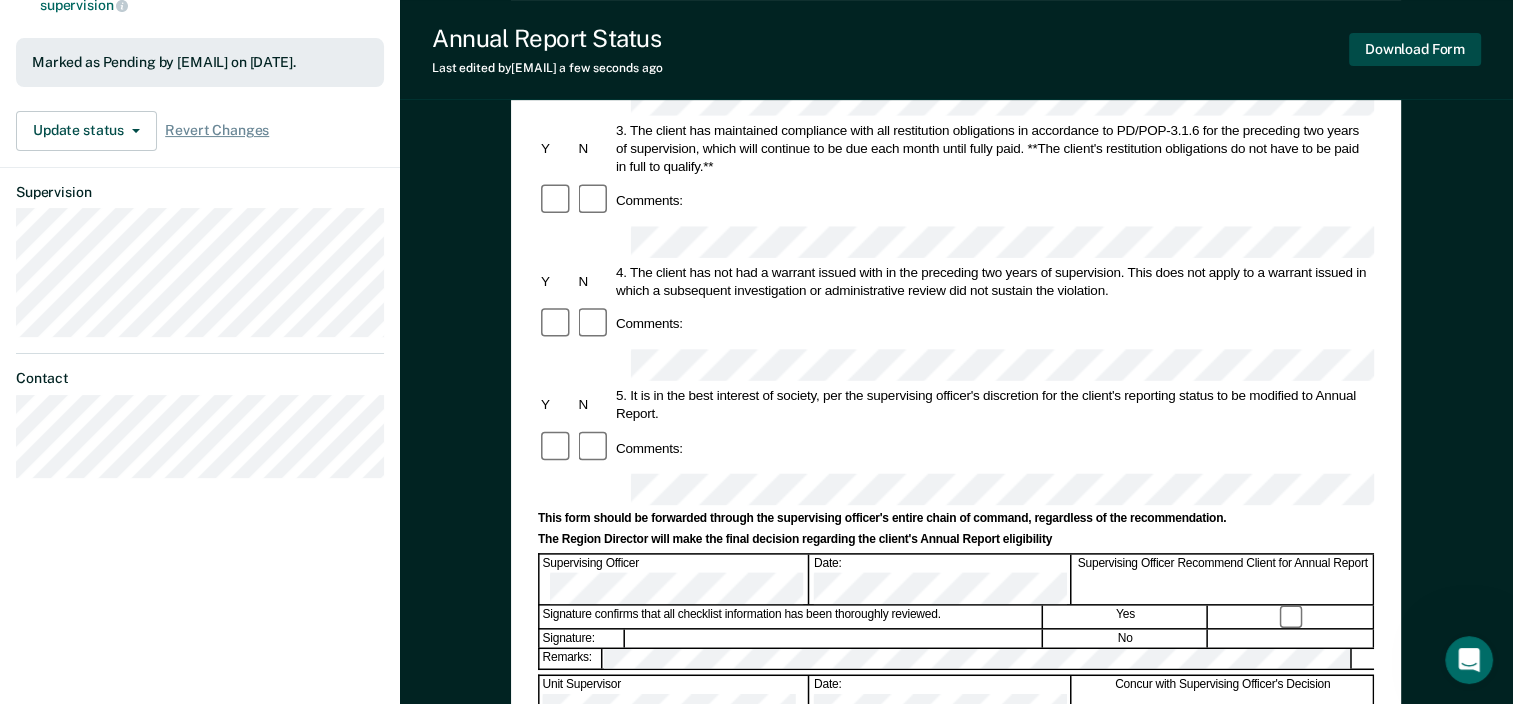 click on "Download Form" at bounding box center (1415, 49) 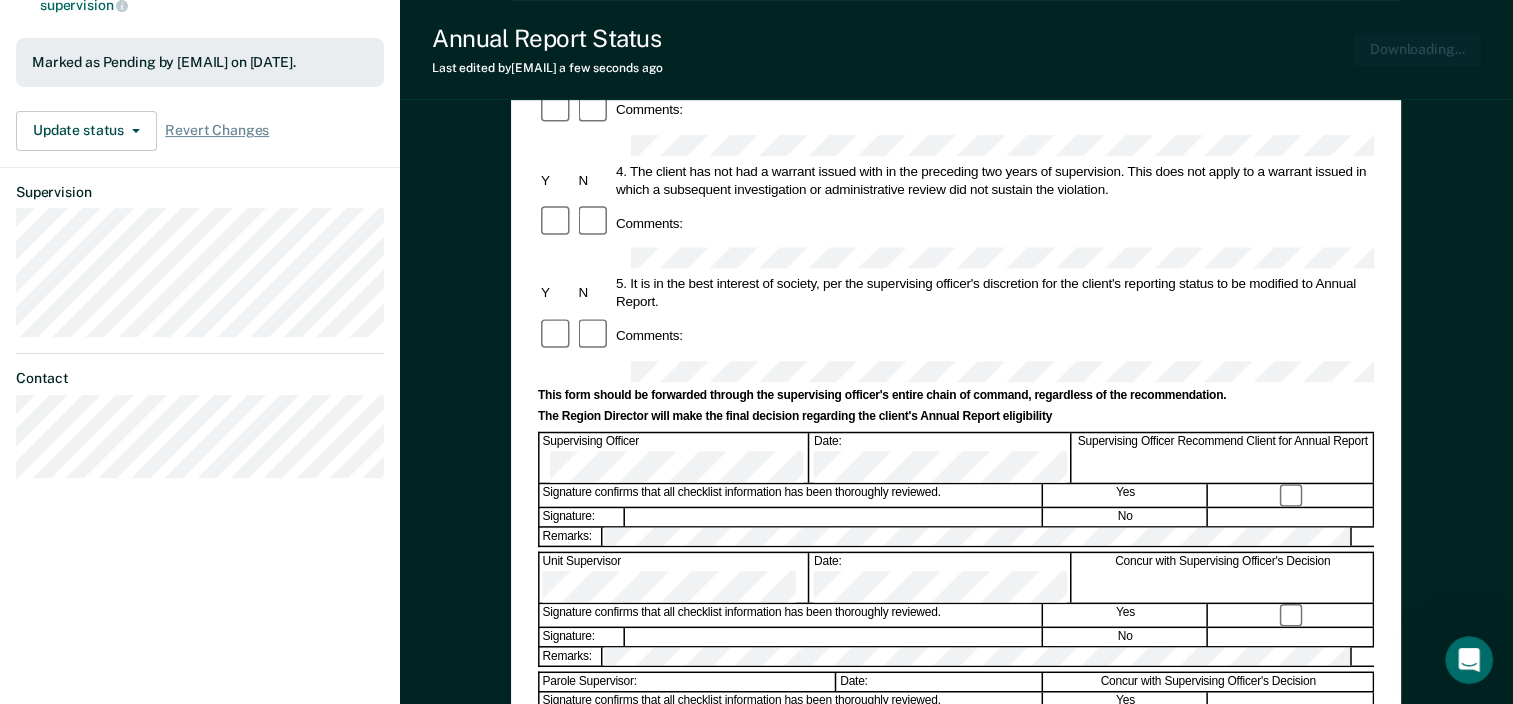 scroll, scrollTop: 0, scrollLeft: 0, axis: both 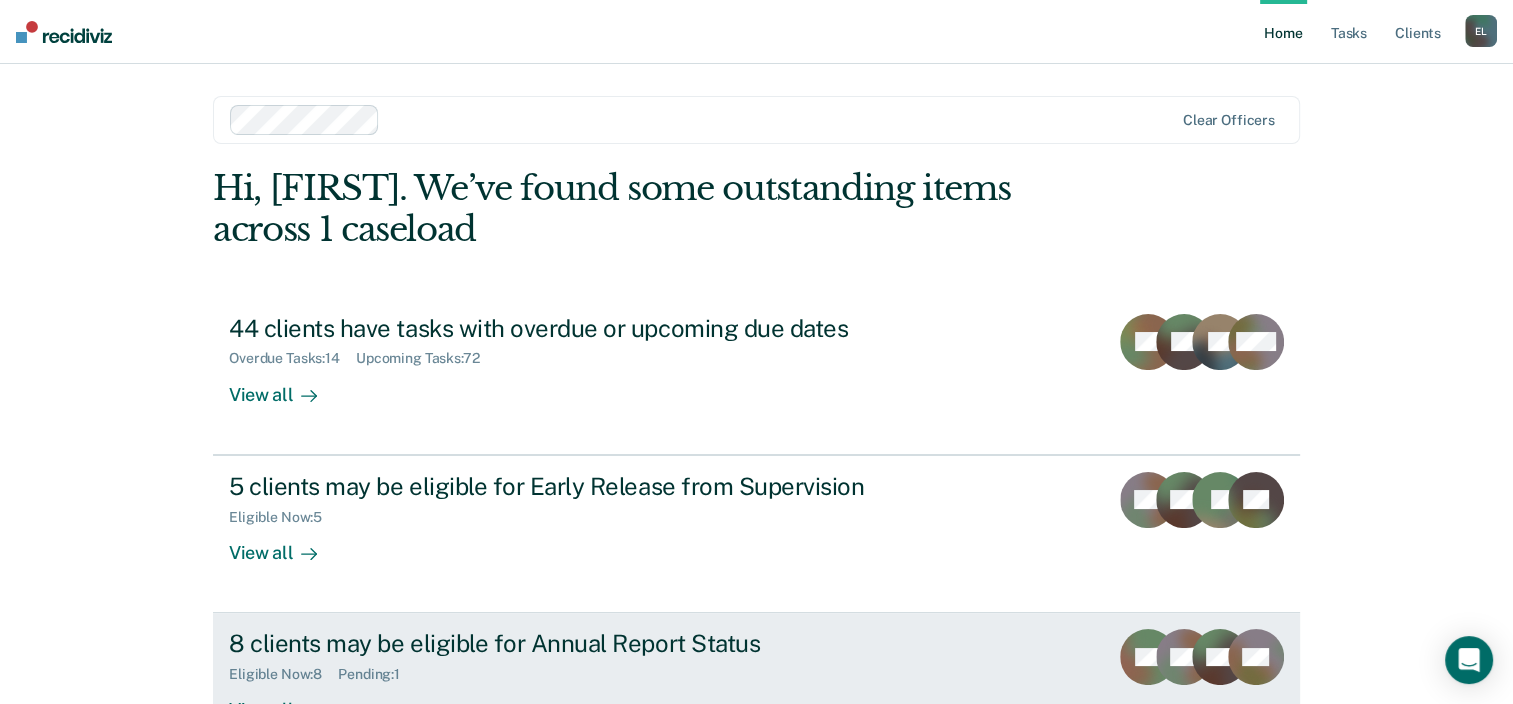 click 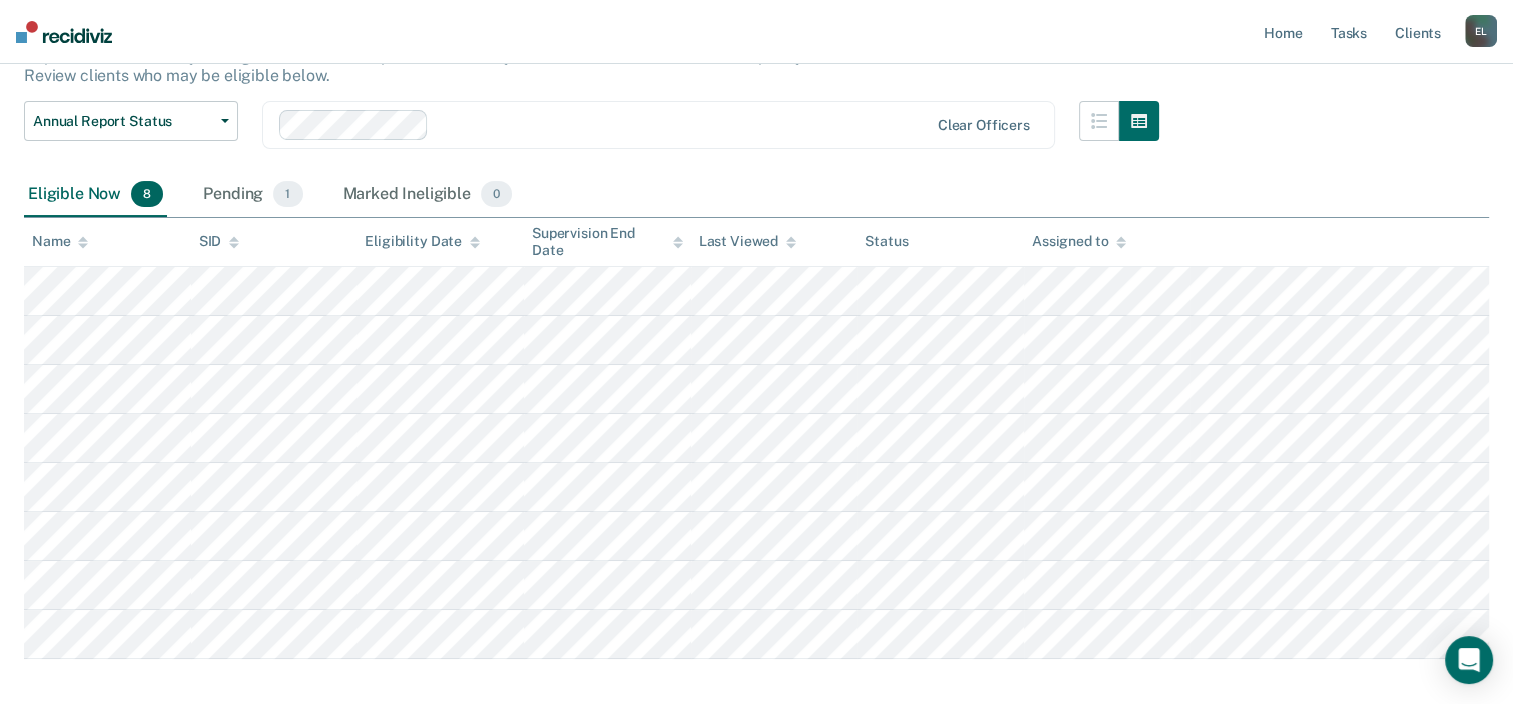 scroll, scrollTop: 136, scrollLeft: 0, axis: vertical 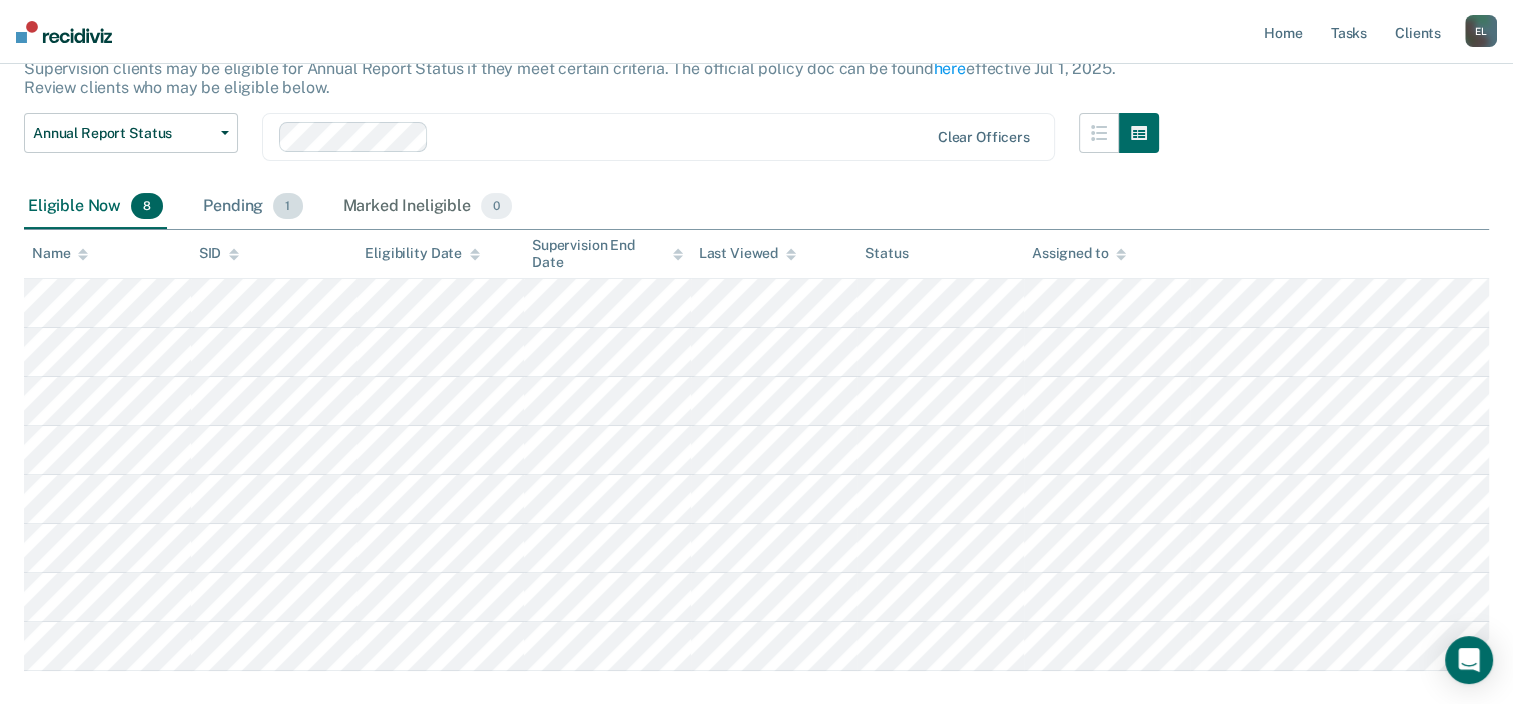 click on "Pending 1" at bounding box center [252, 207] 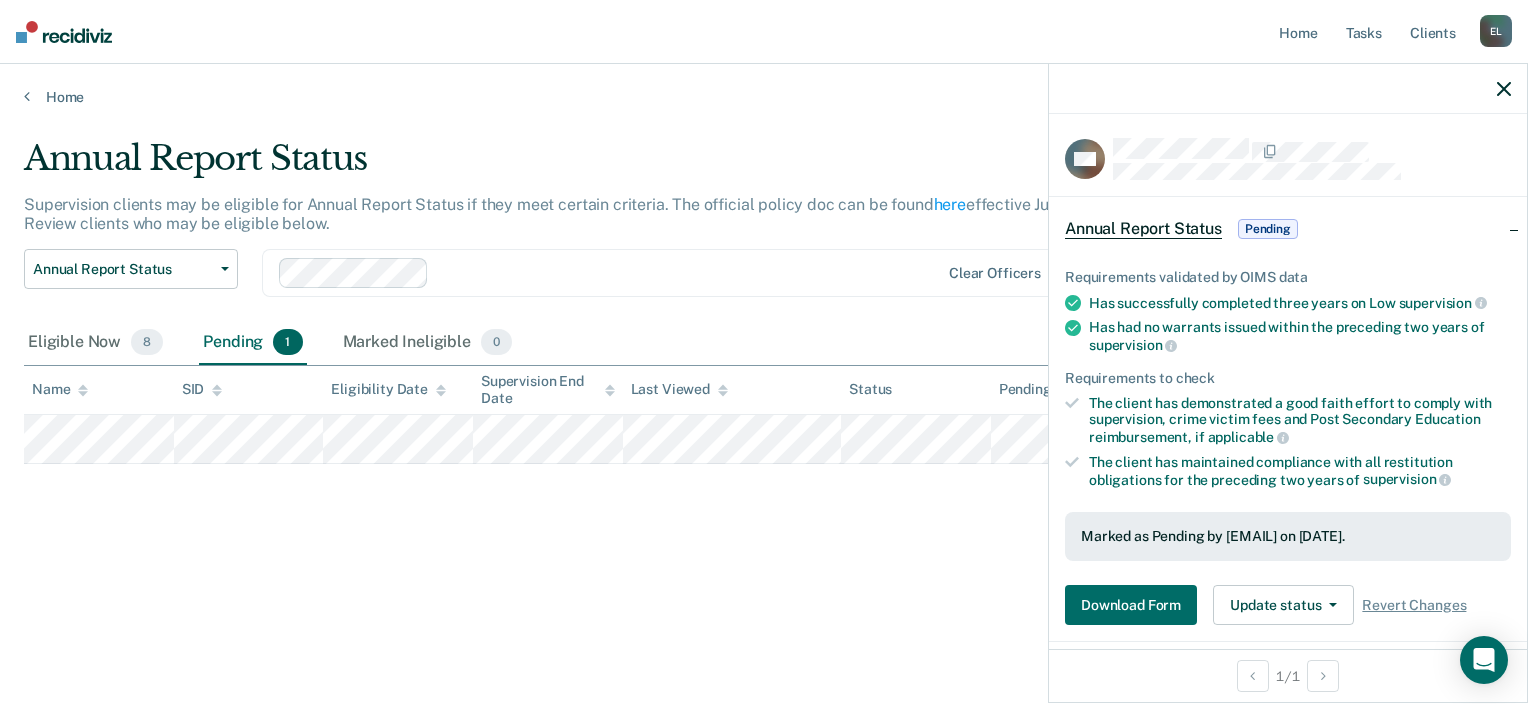 click on "Pending" at bounding box center [1268, 229] 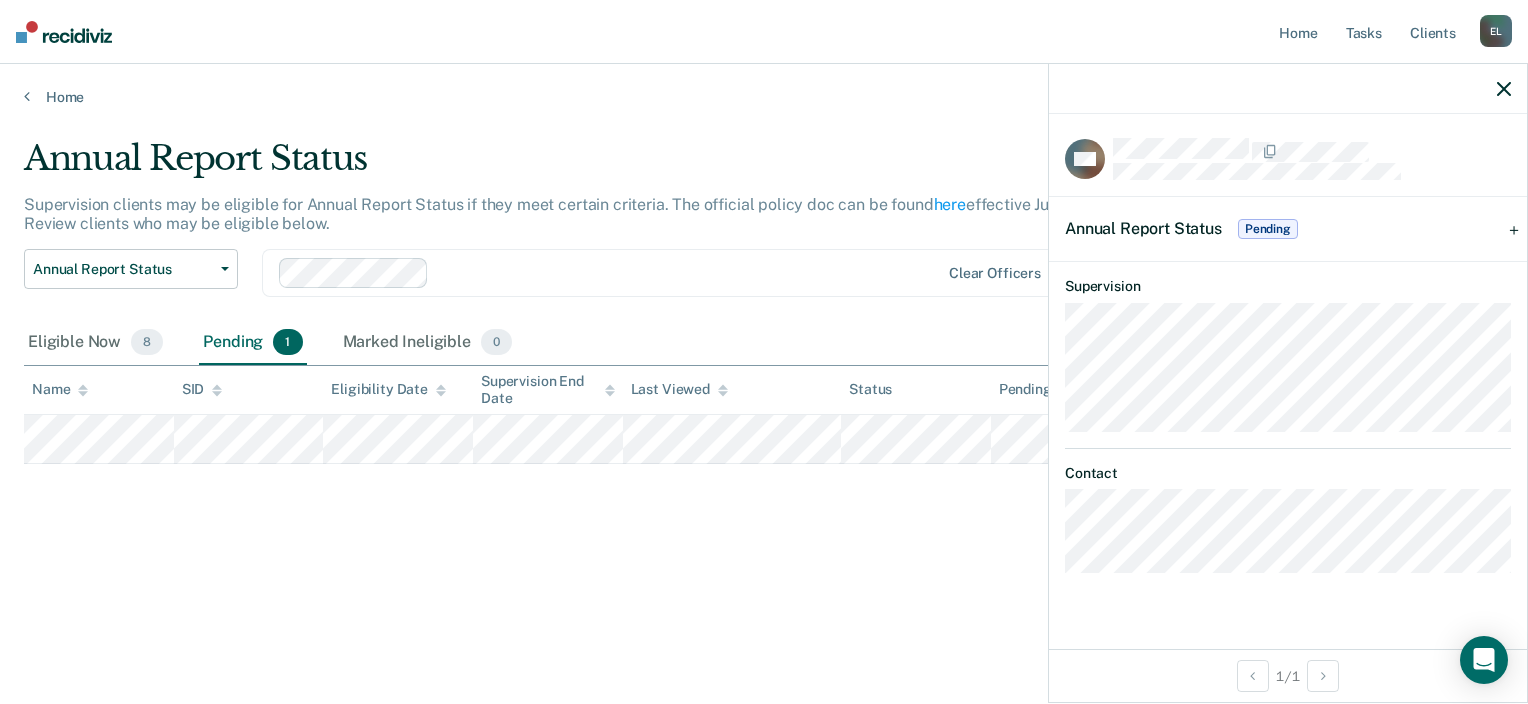 click on "Pending" at bounding box center (1268, 229) 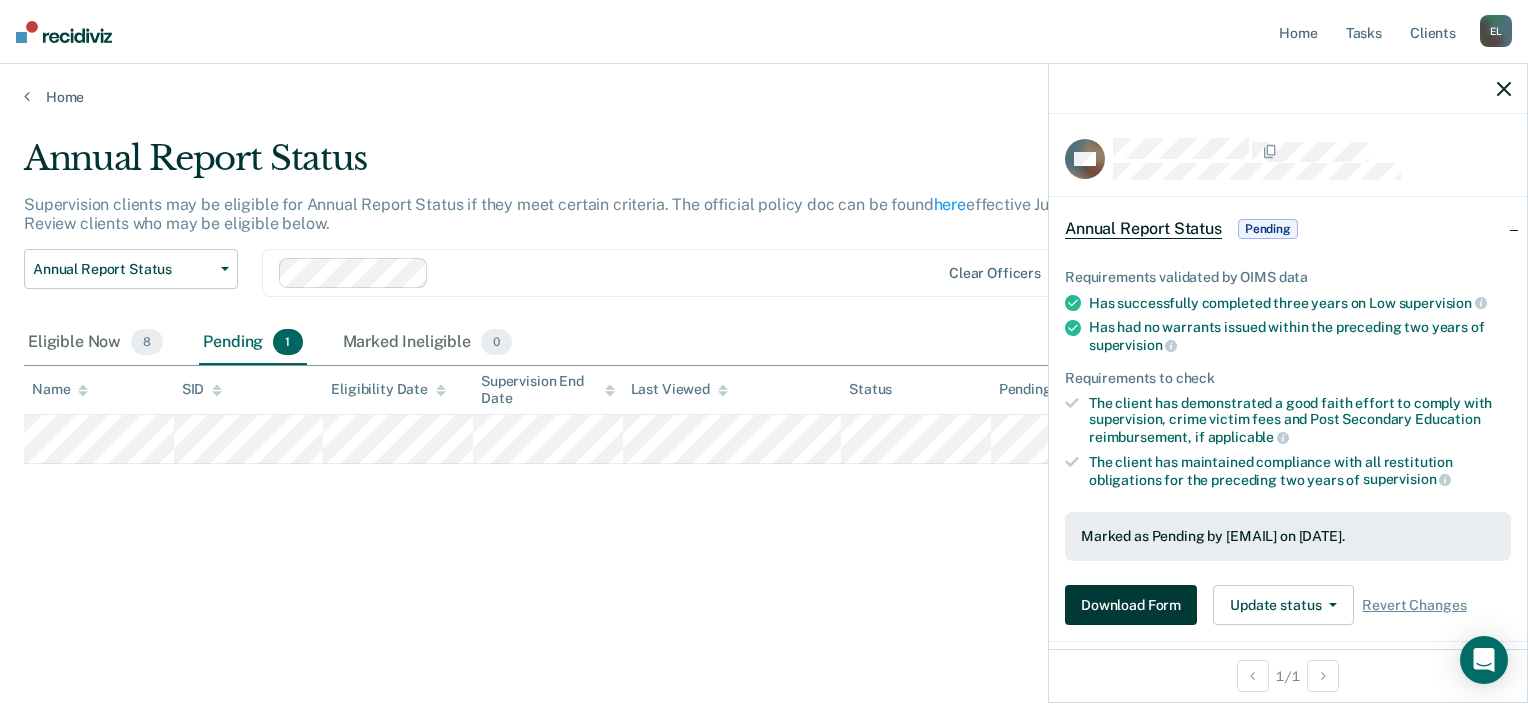 click on "Download Form" at bounding box center [1131, 605] 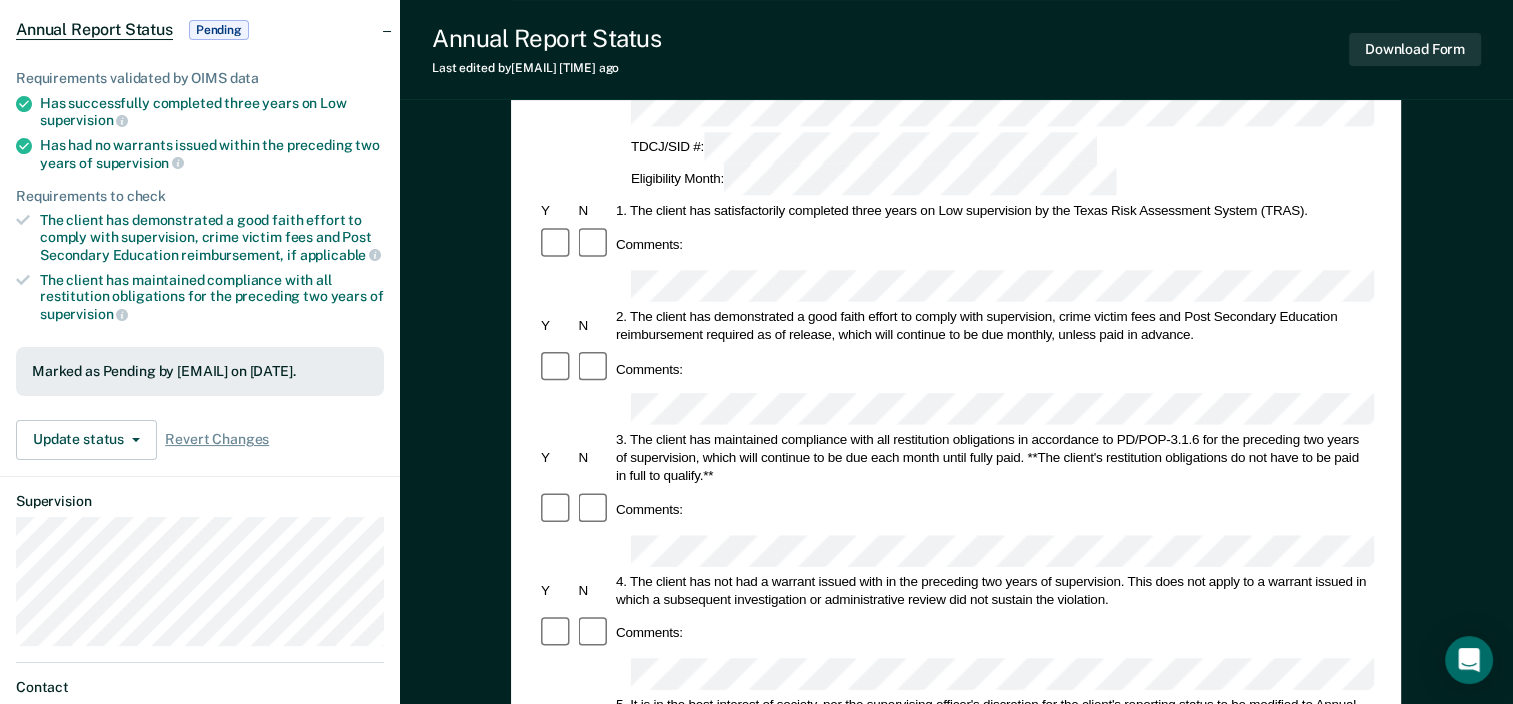 scroll, scrollTop: 192, scrollLeft: 0, axis: vertical 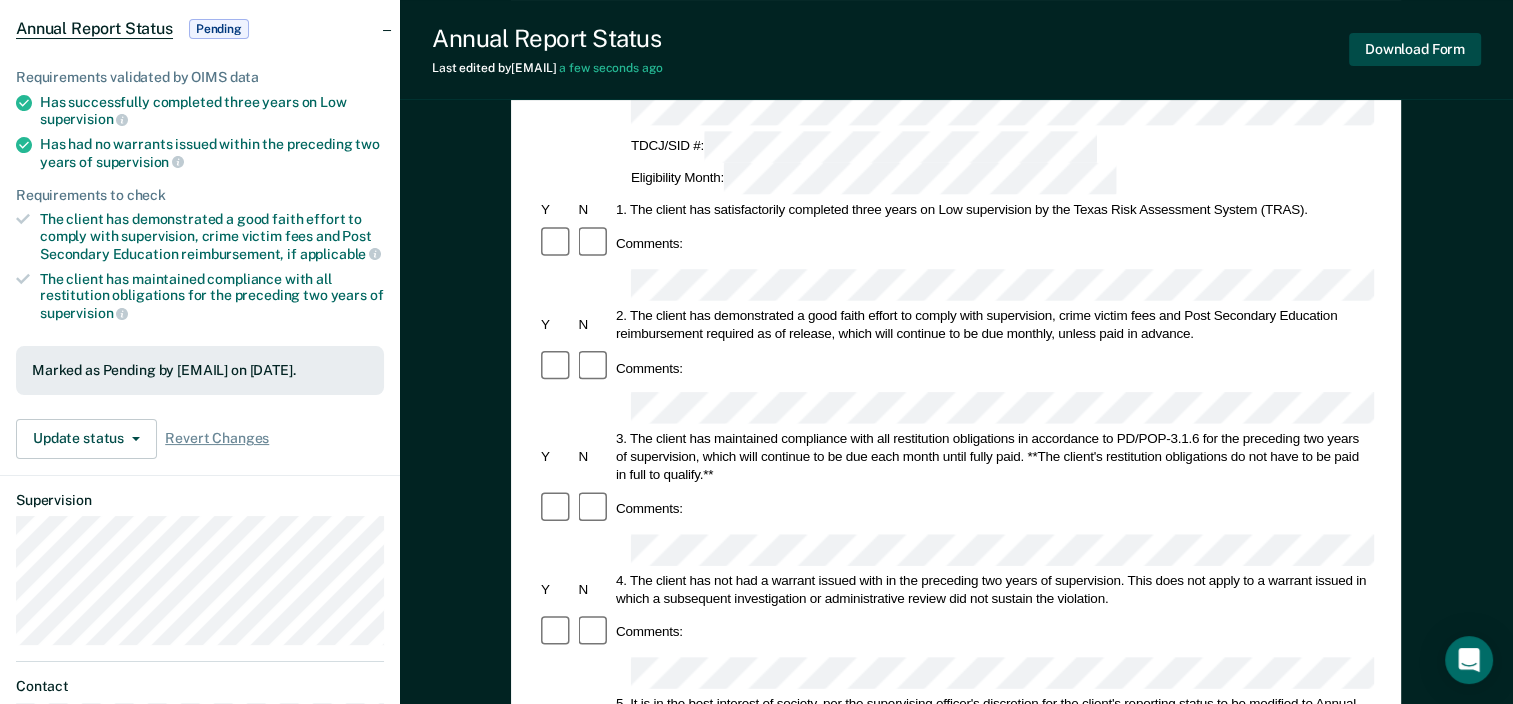 click on "Download Form" at bounding box center [1415, 49] 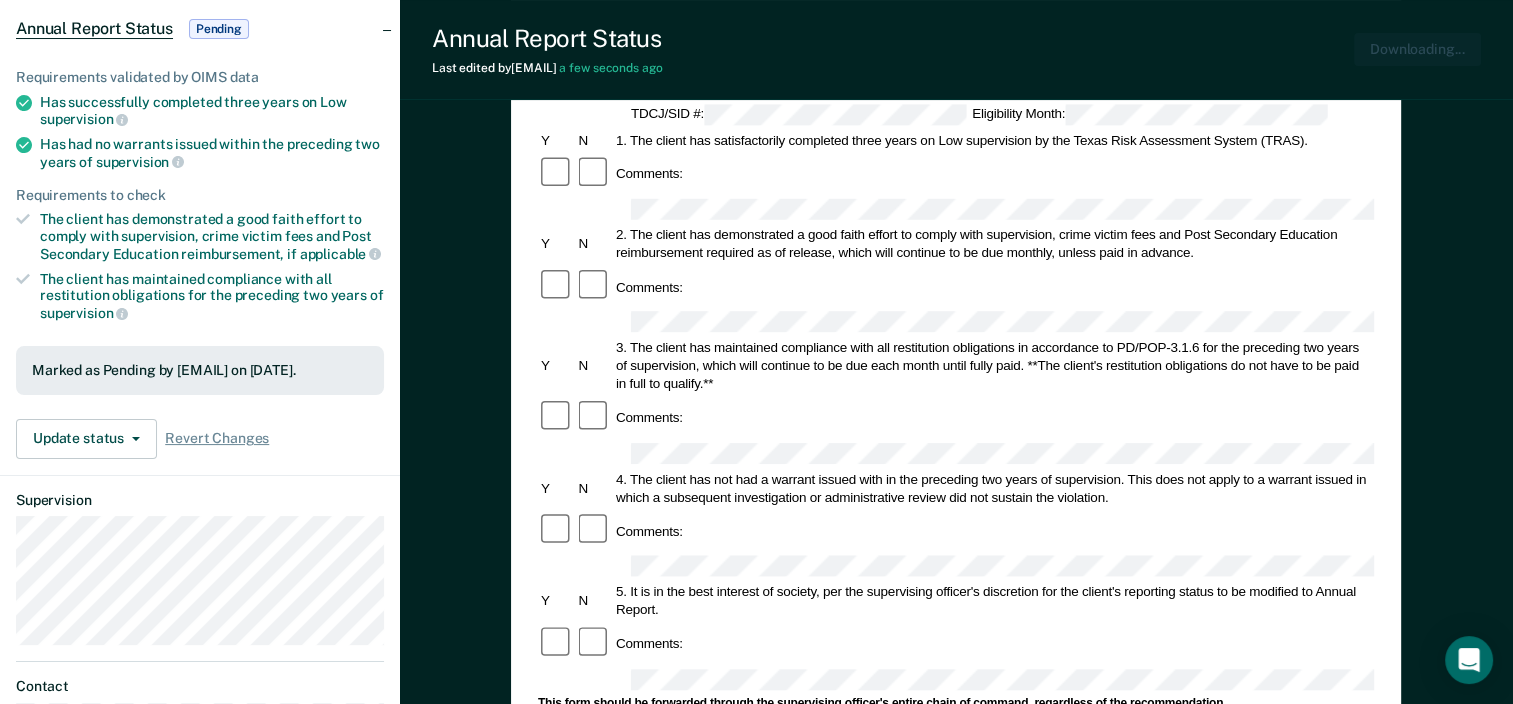 scroll, scrollTop: 0, scrollLeft: 0, axis: both 